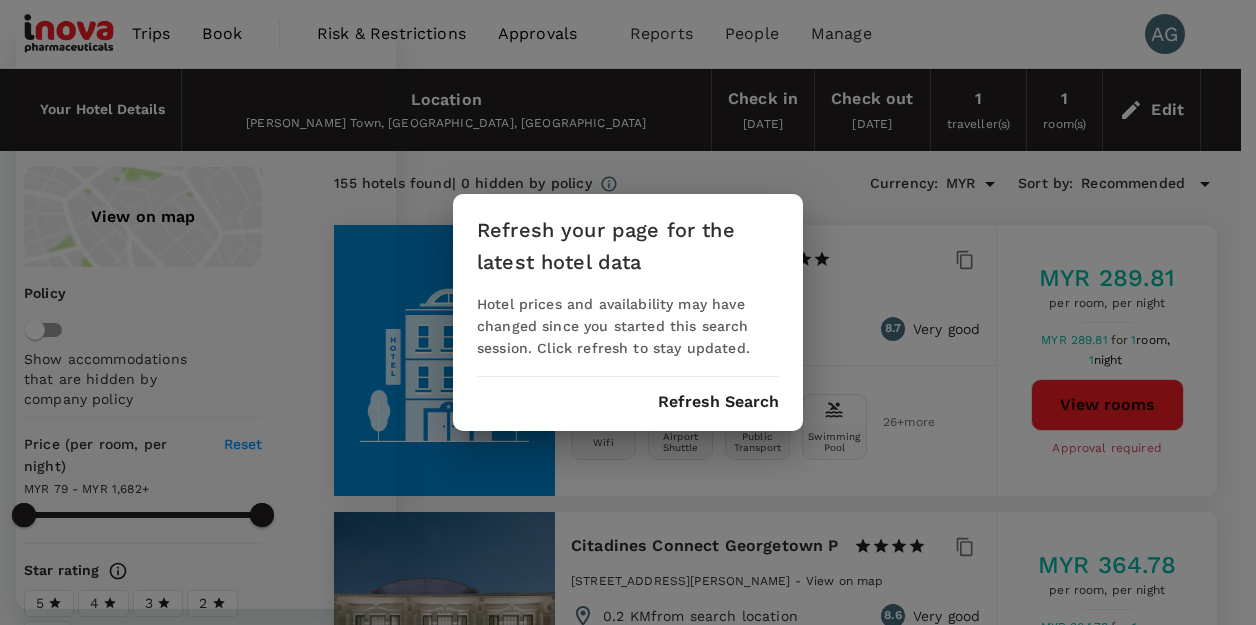 scroll, scrollTop: 0, scrollLeft: 0, axis: both 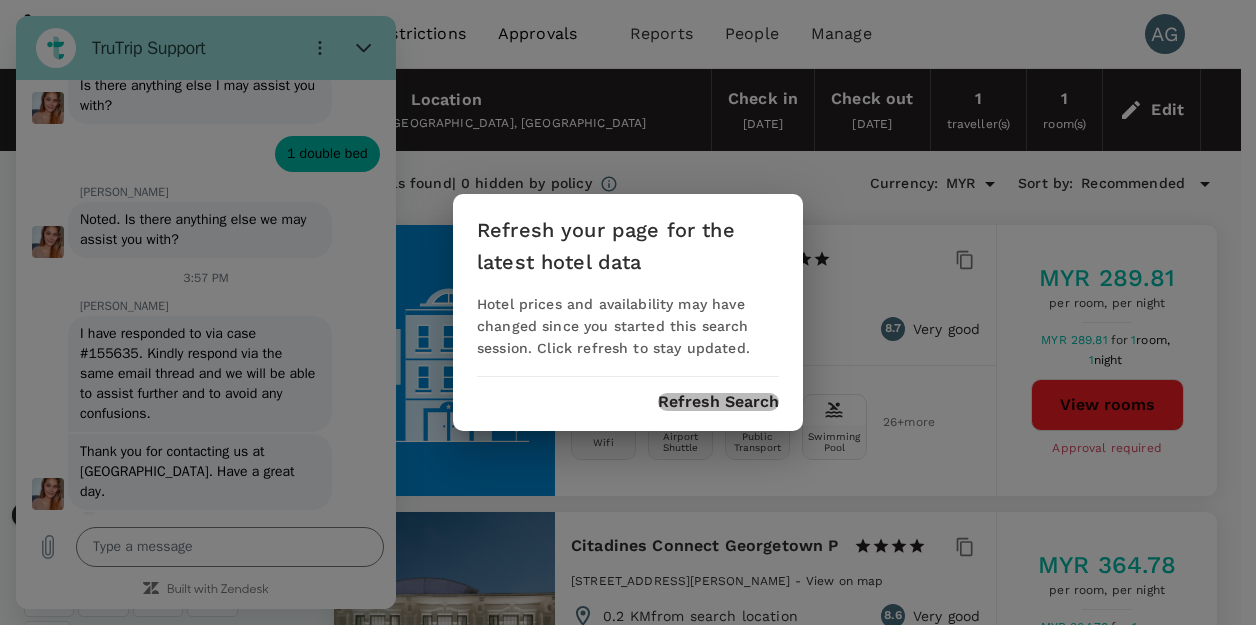 click on "Refresh Search" at bounding box center [718, 402] 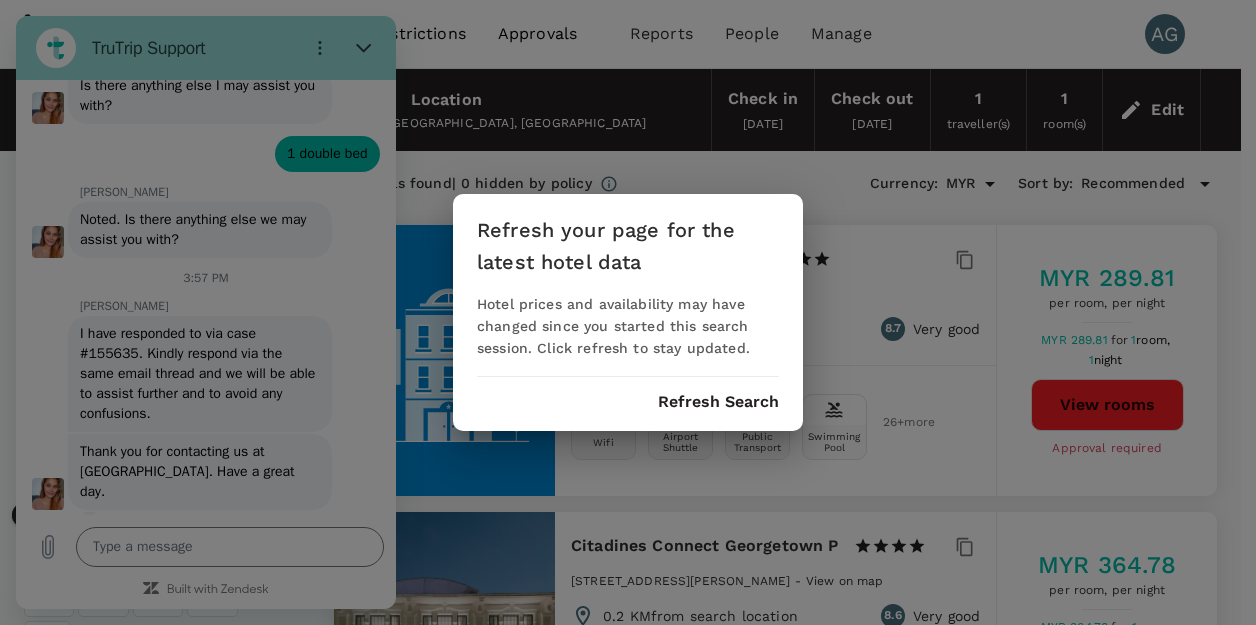 click on "Refresh your page for the latest hotel data Hotel prices and availability may have changed since you started this search session. Click refresh to stay updated. Refresh Search" at bounding box center (628, 312) 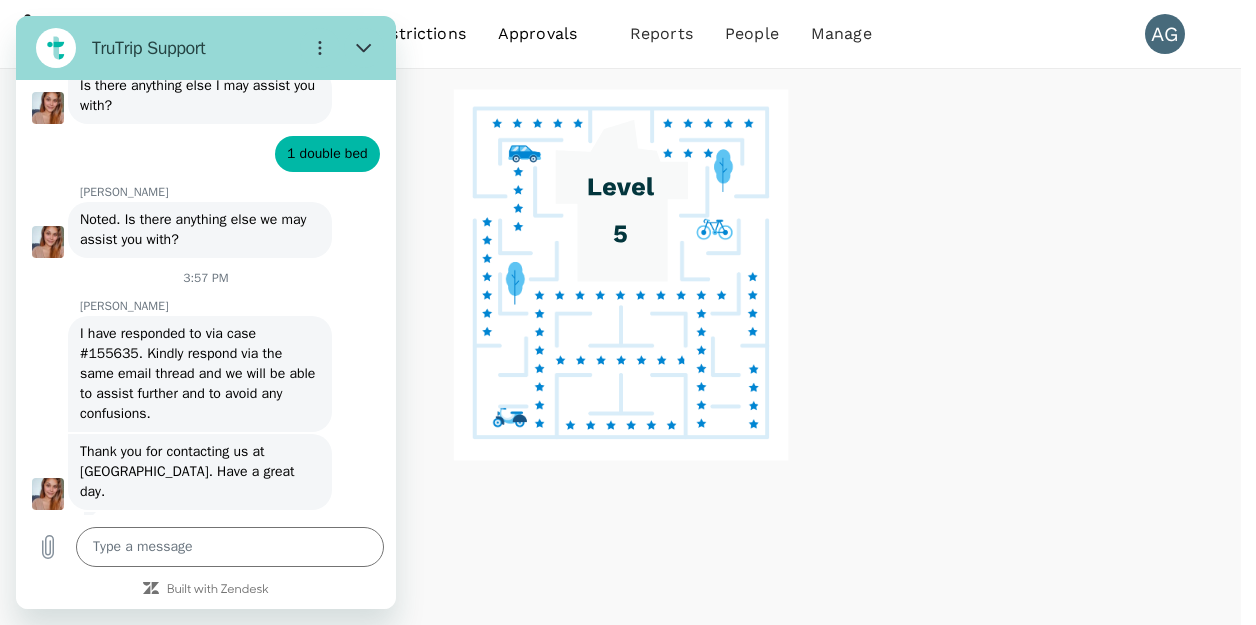 click on "Refresh Search" at bounding box center [718, 402] 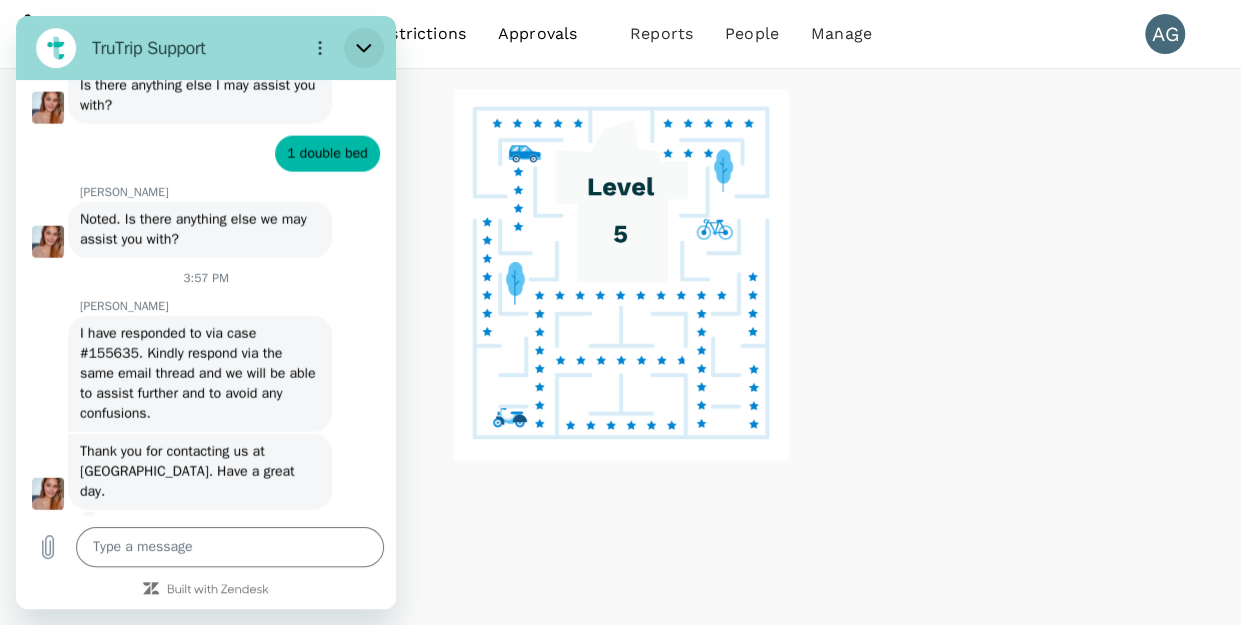 click 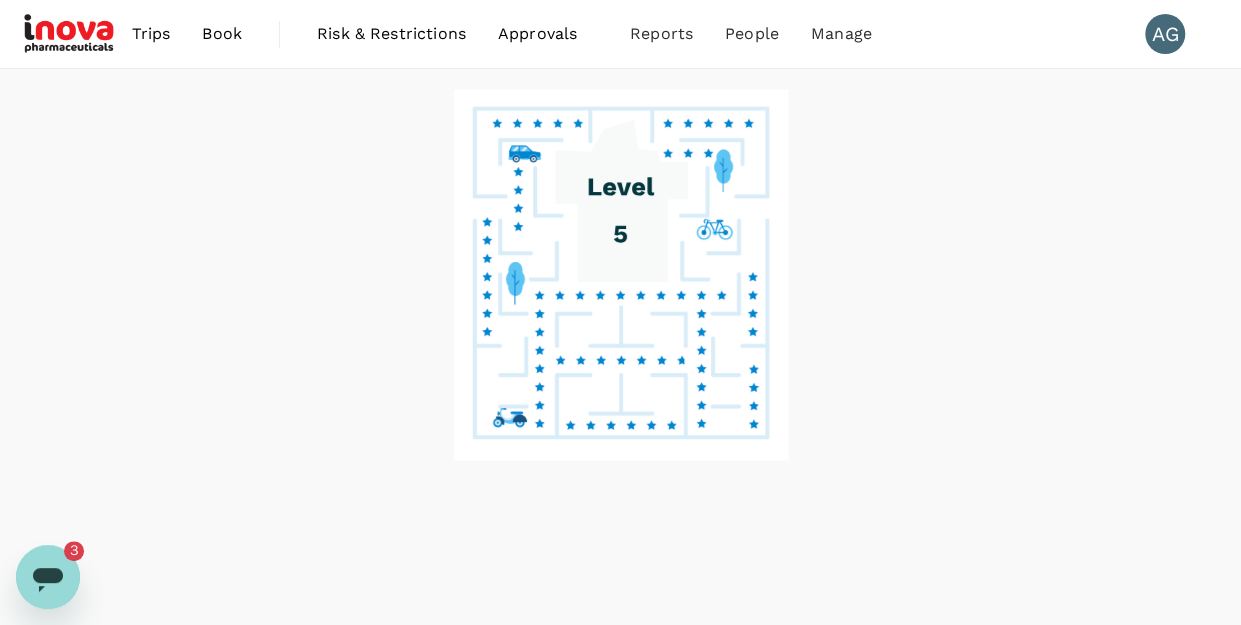 scroll, scrollTop: 0, scrollLeft: 0, axis: both 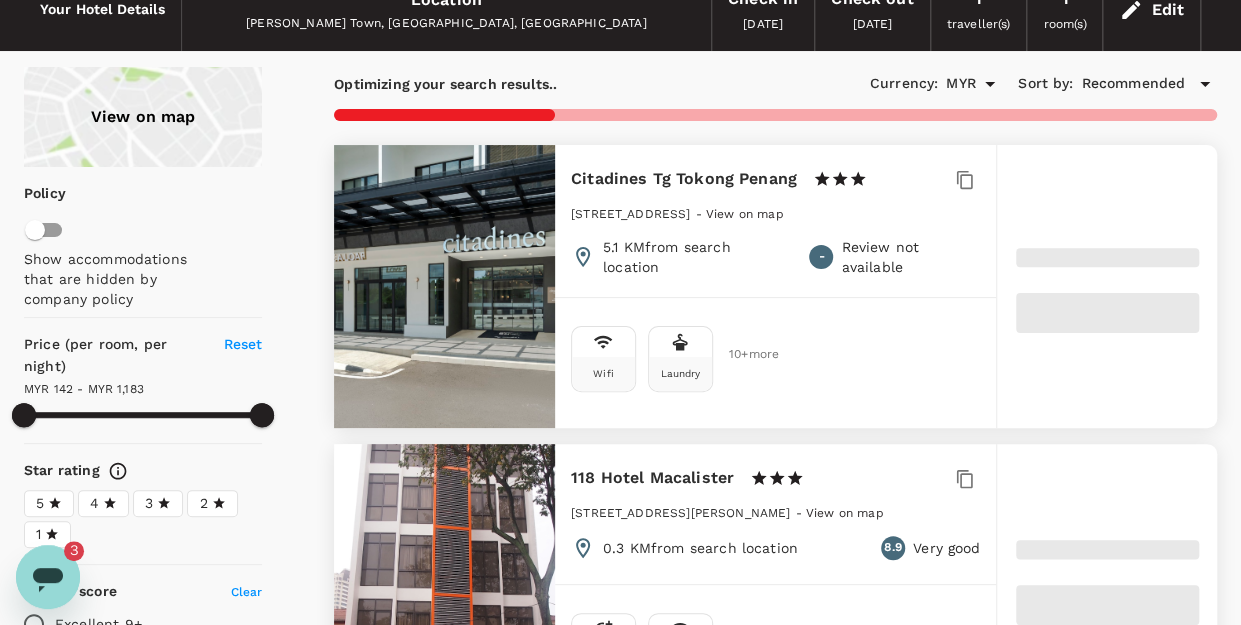 type on "1181.98" 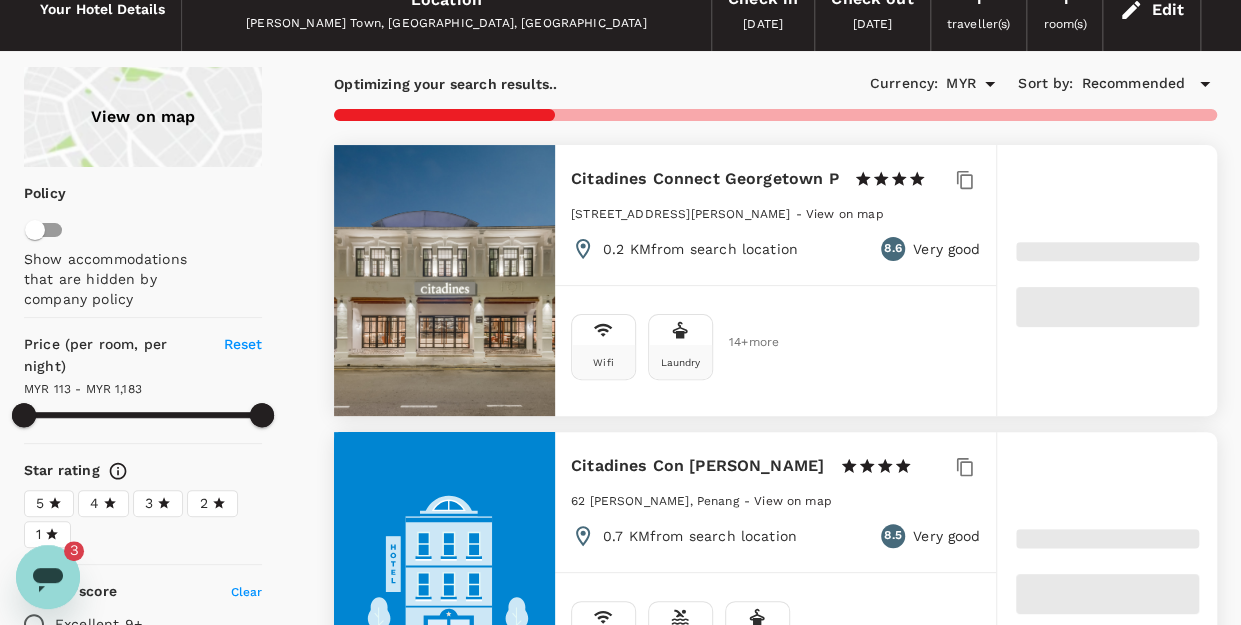 type on "112.98" 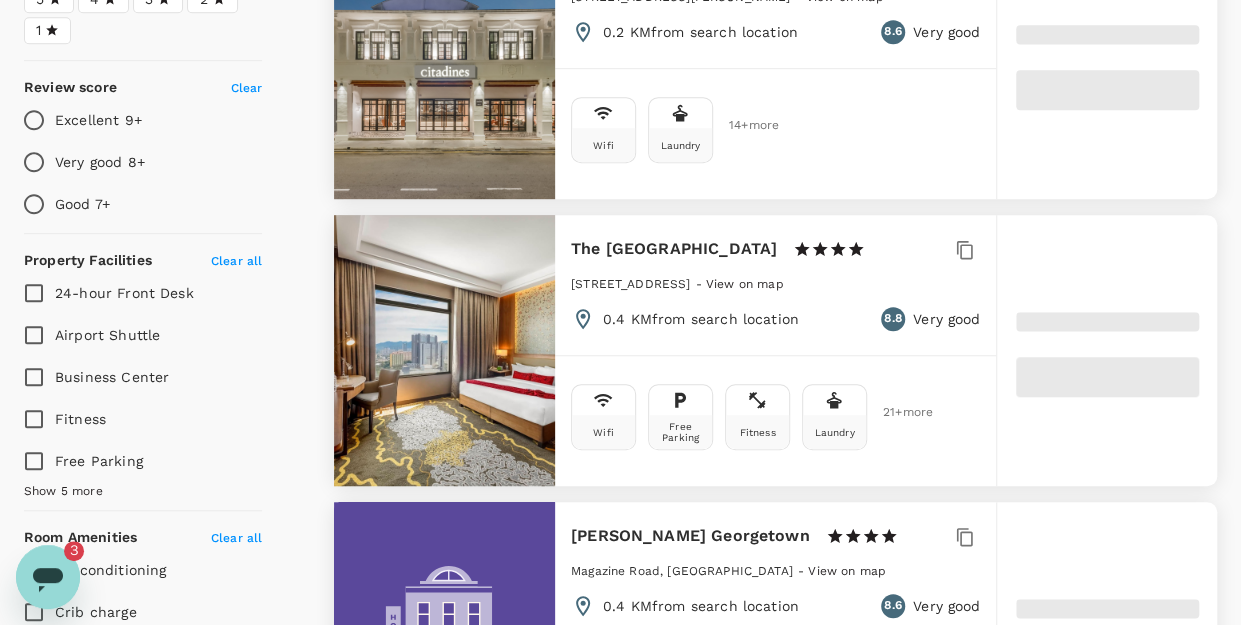 scroll, scrollTop: 700, scrollLeft: 0, axis: vertical 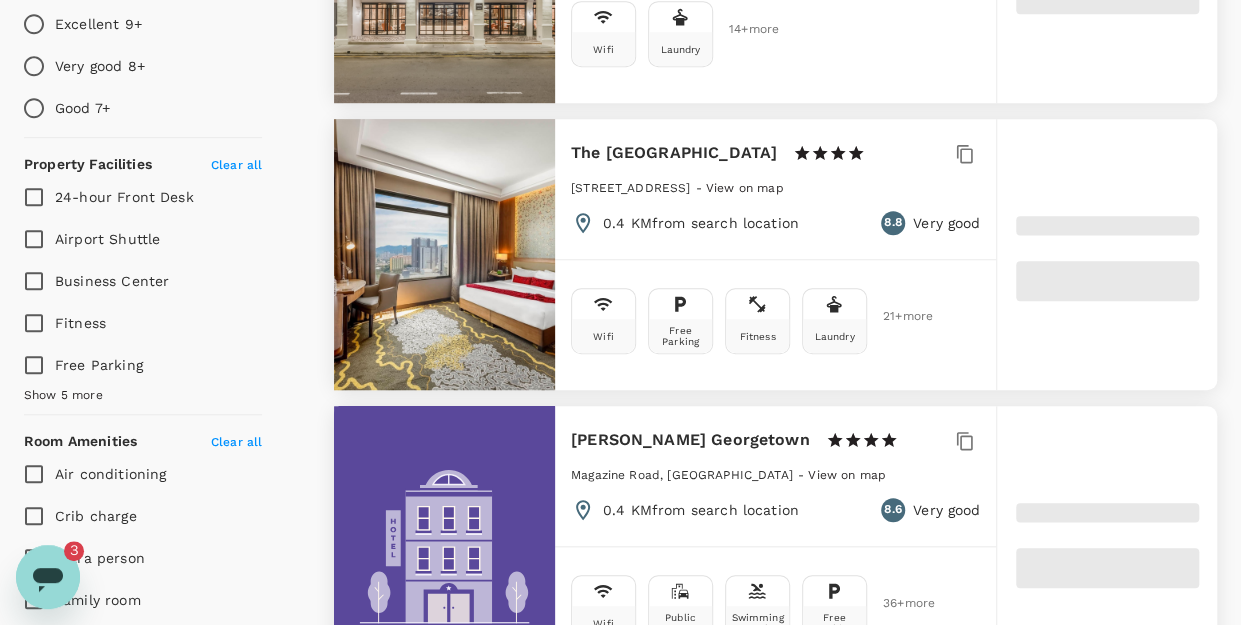 type on "1182.52" 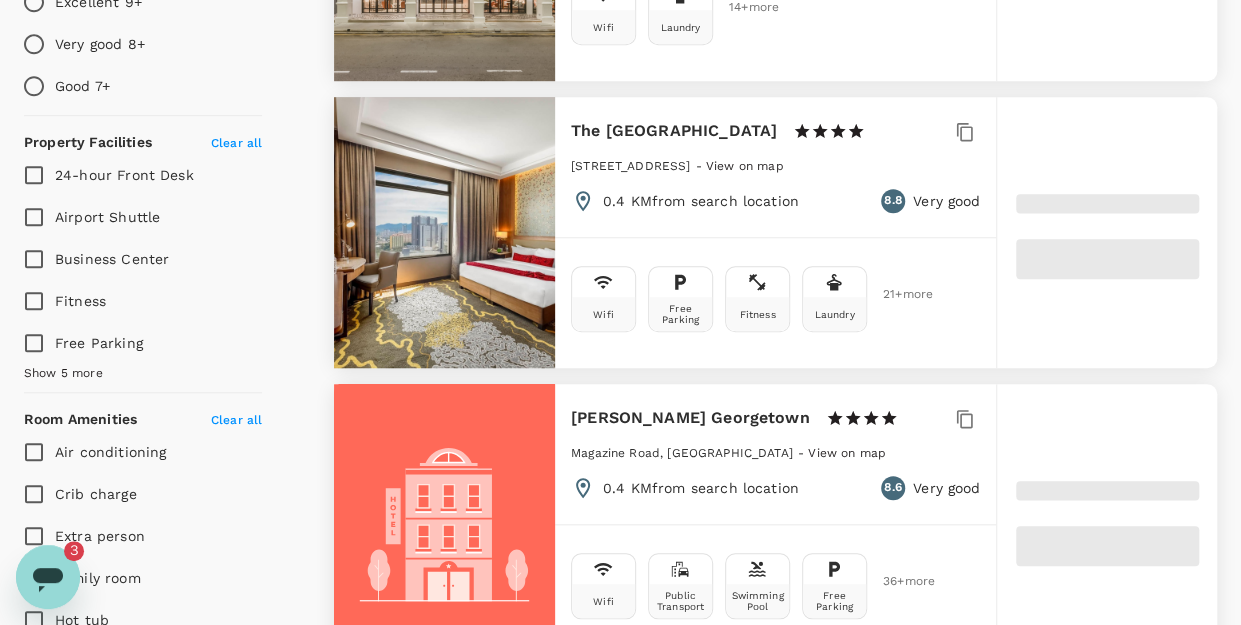 scroll, scrollTop: 500, scrollLeft: 0, axis: vertical 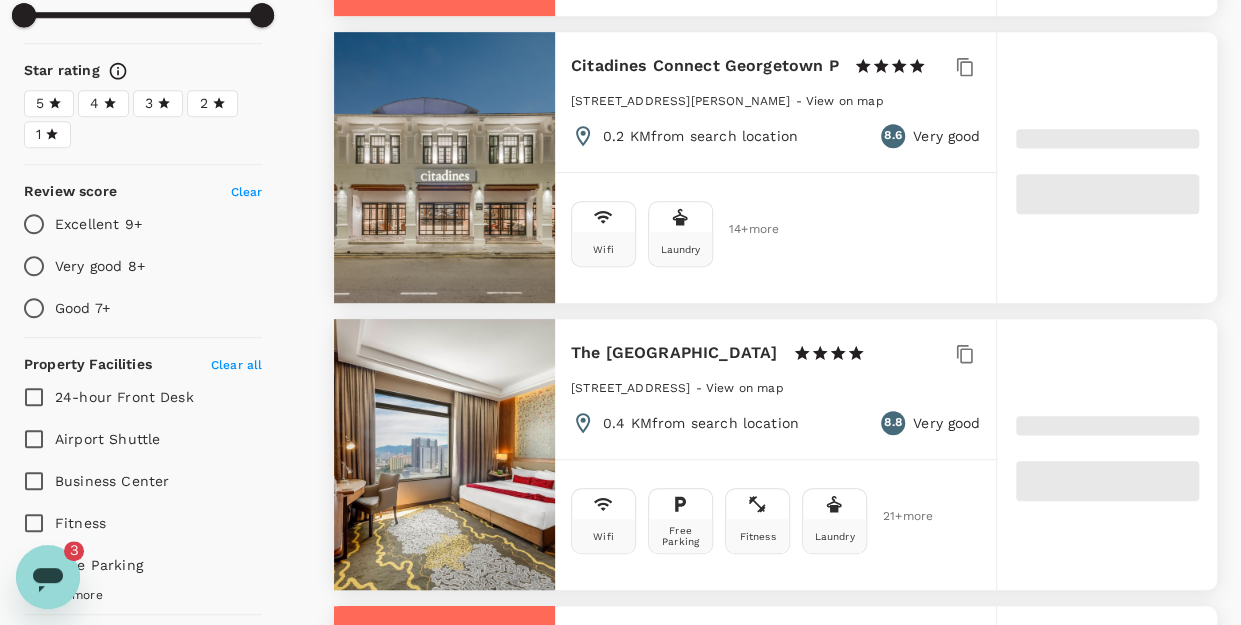 type on "1539.51" 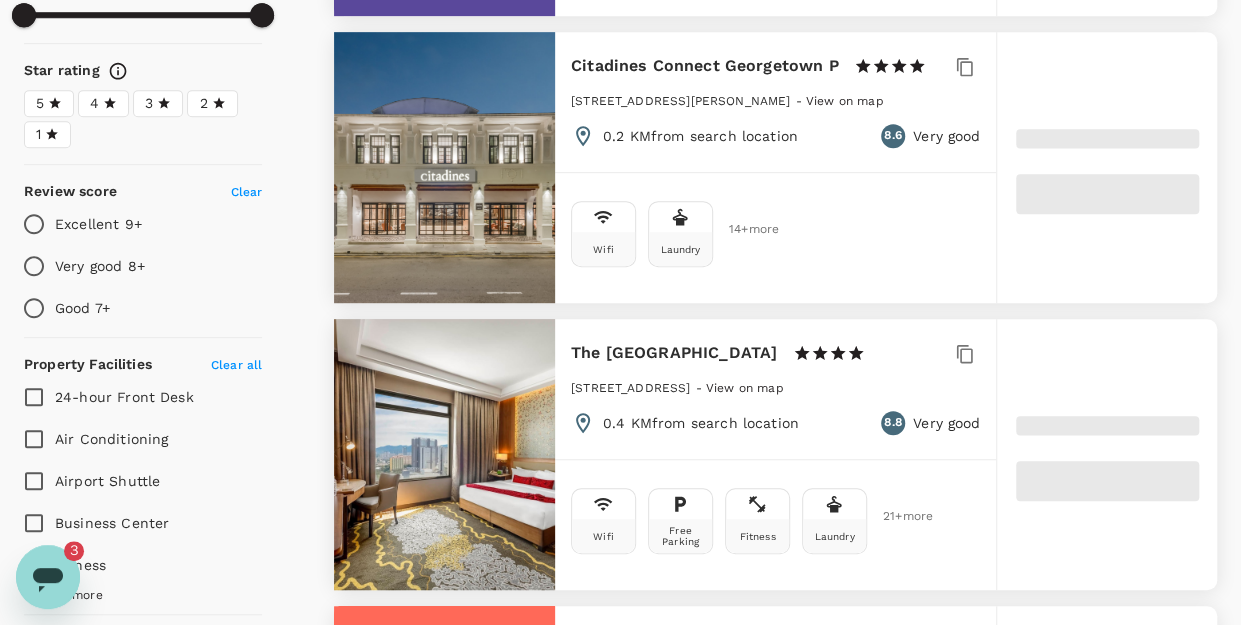 type on "79.51" 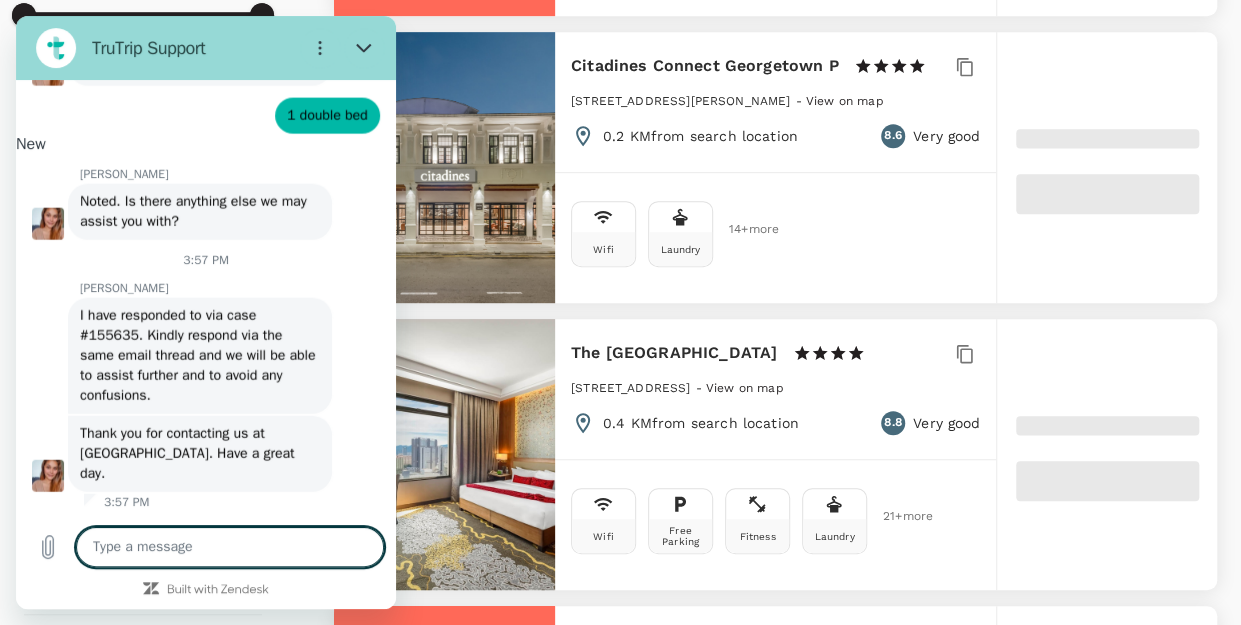 scroll, scrollTop: 1922, scrollLeft: 0, axis: vertical 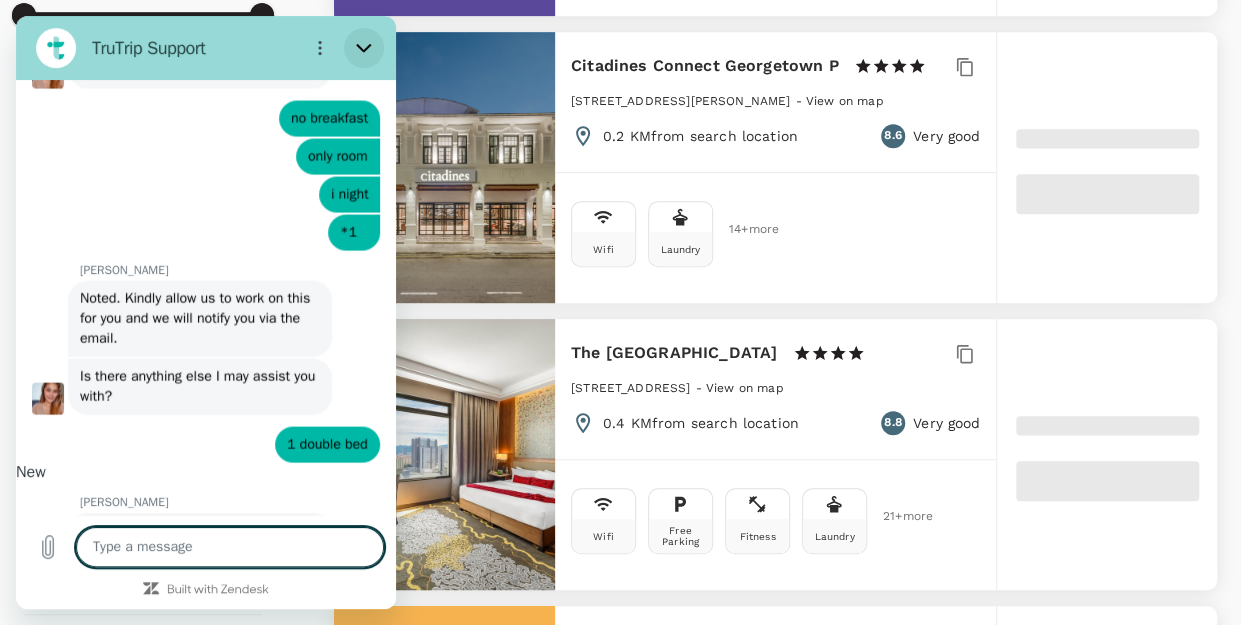 click 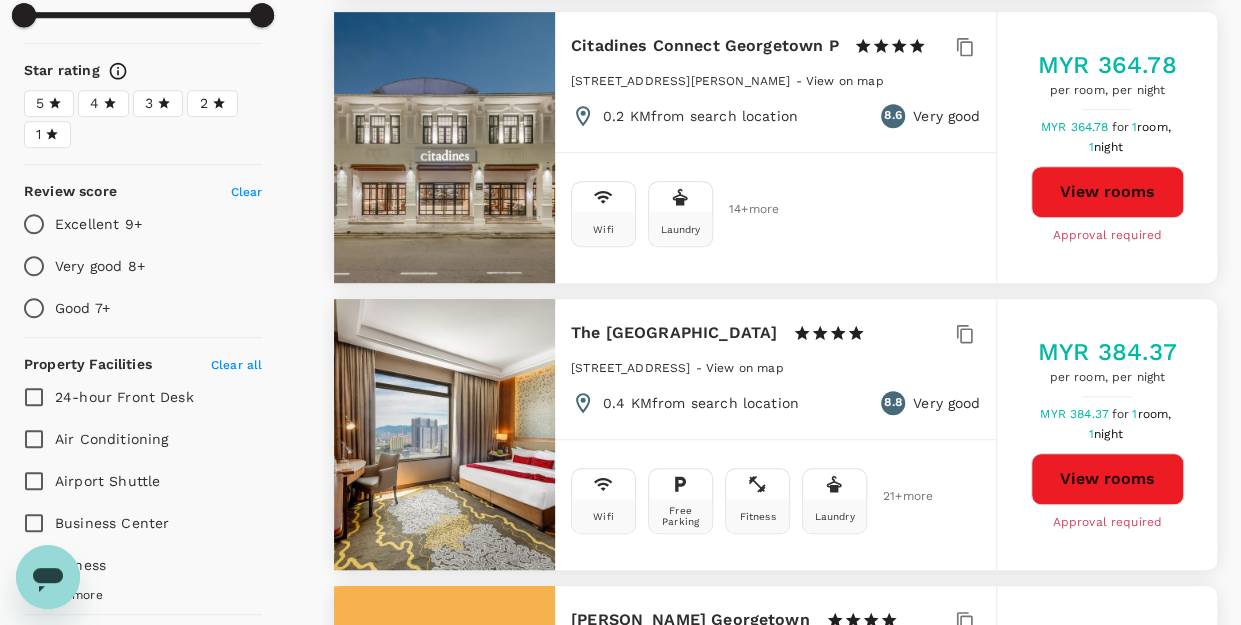 type on "1682.51" 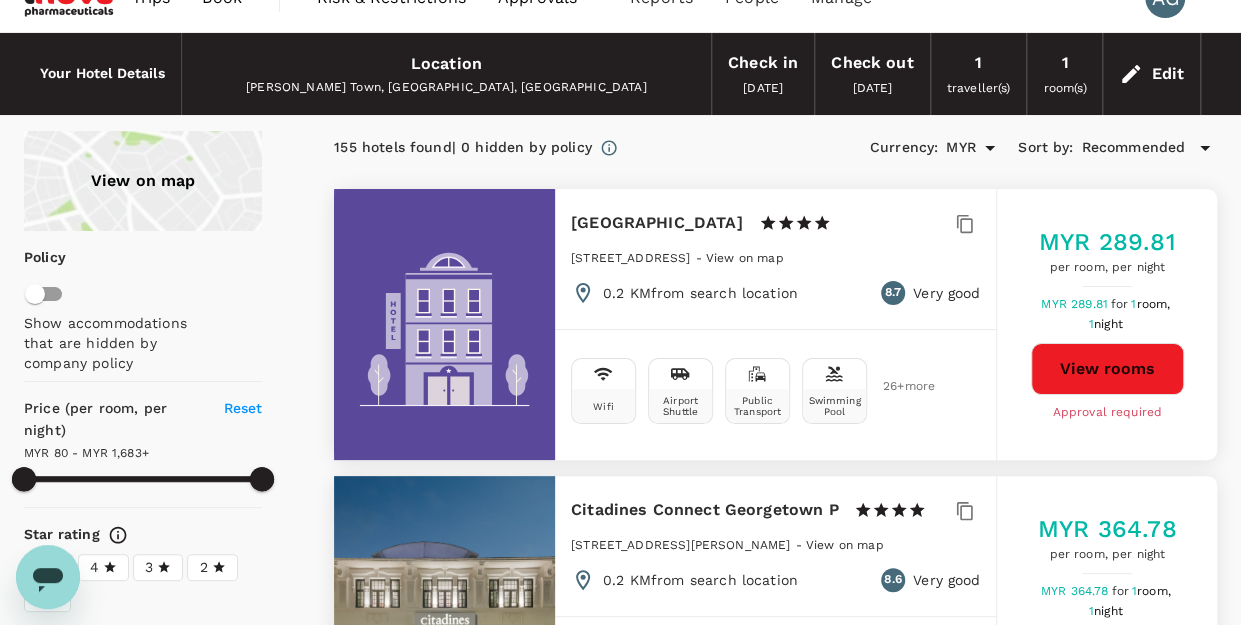 scroll, scrollTop: 0, scrollLeft: 0, axis: both 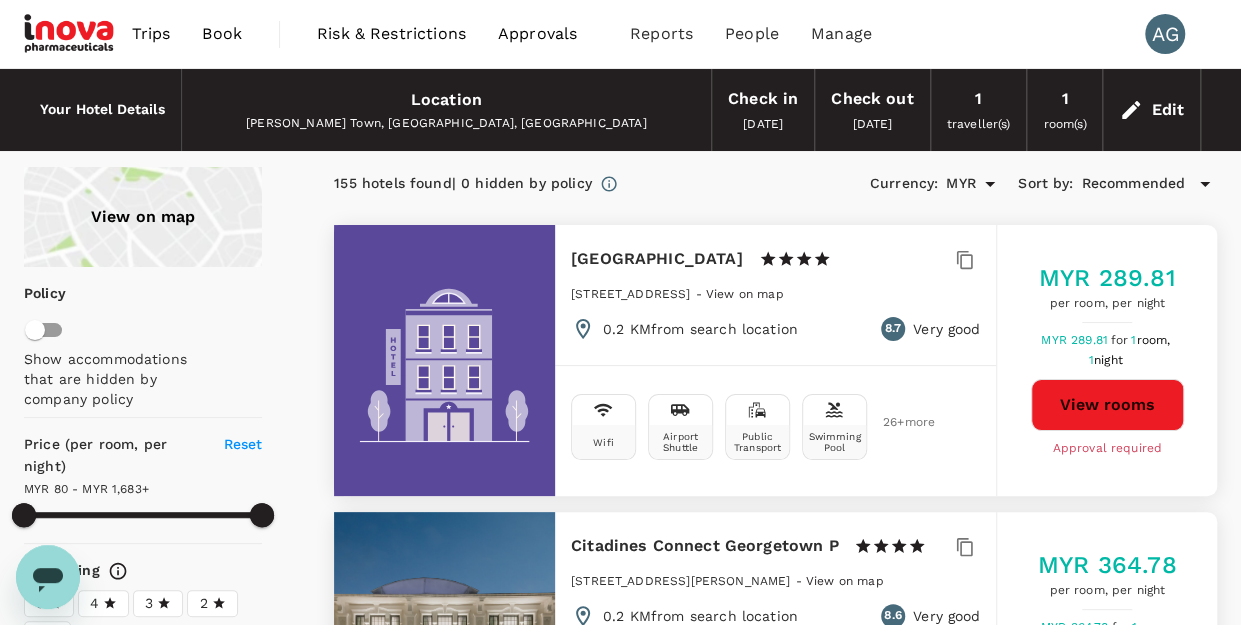 click on "Edit" at bounding box center [1167, 110] 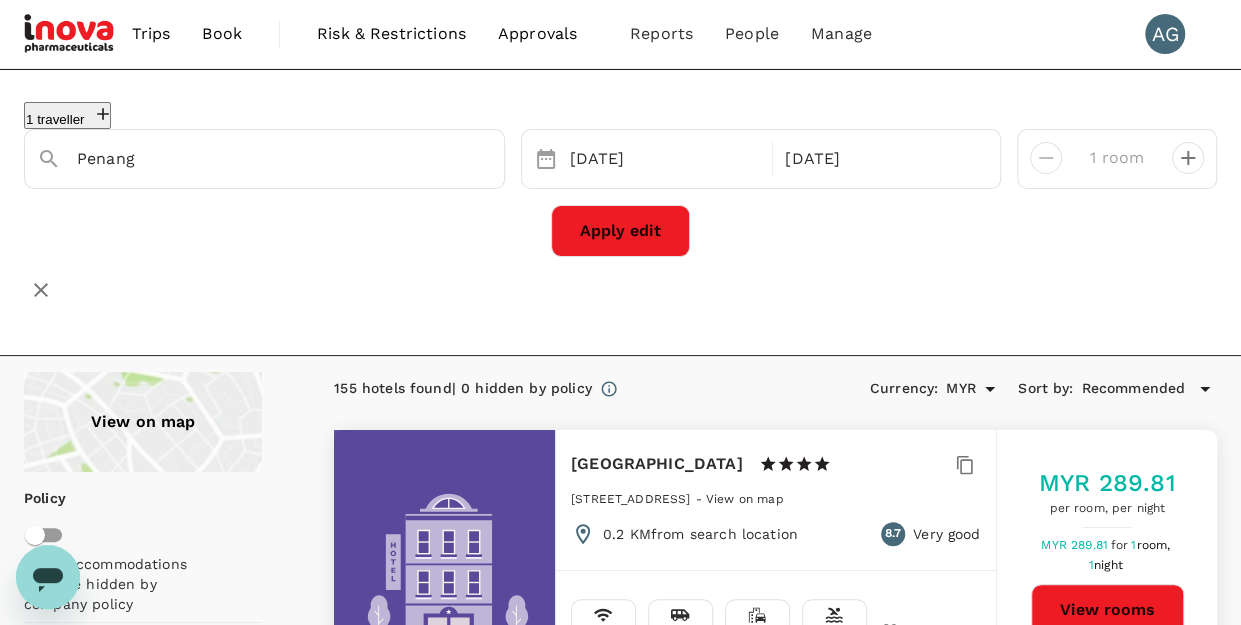 type on "[PERSON_NAME] Town" 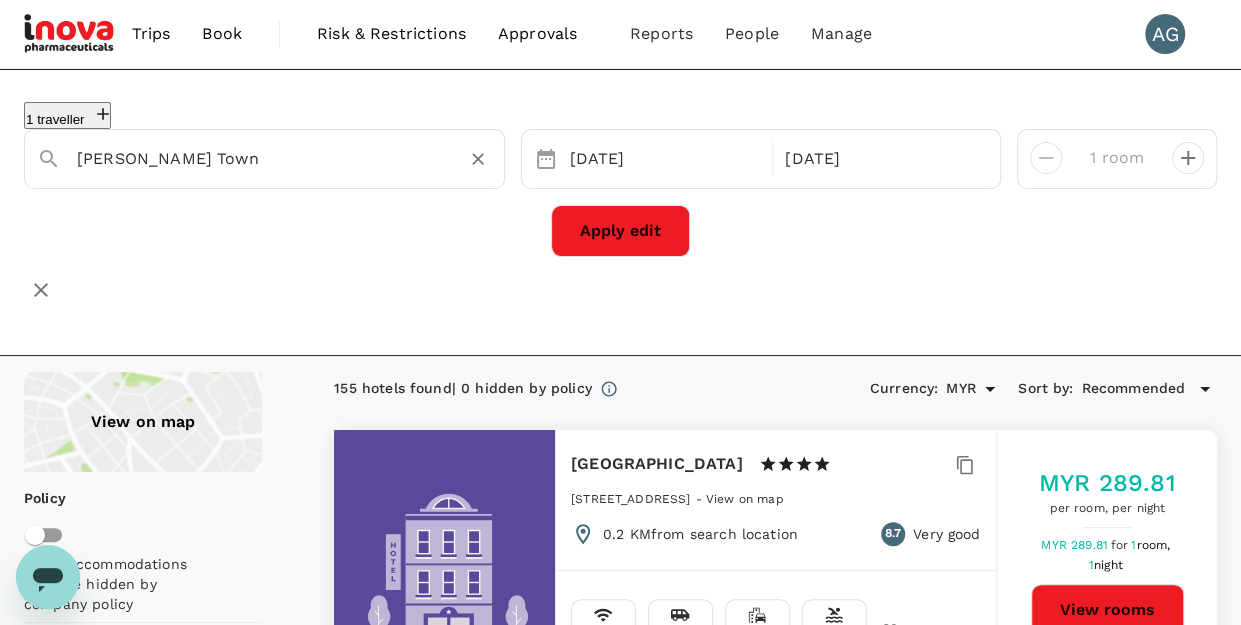 click 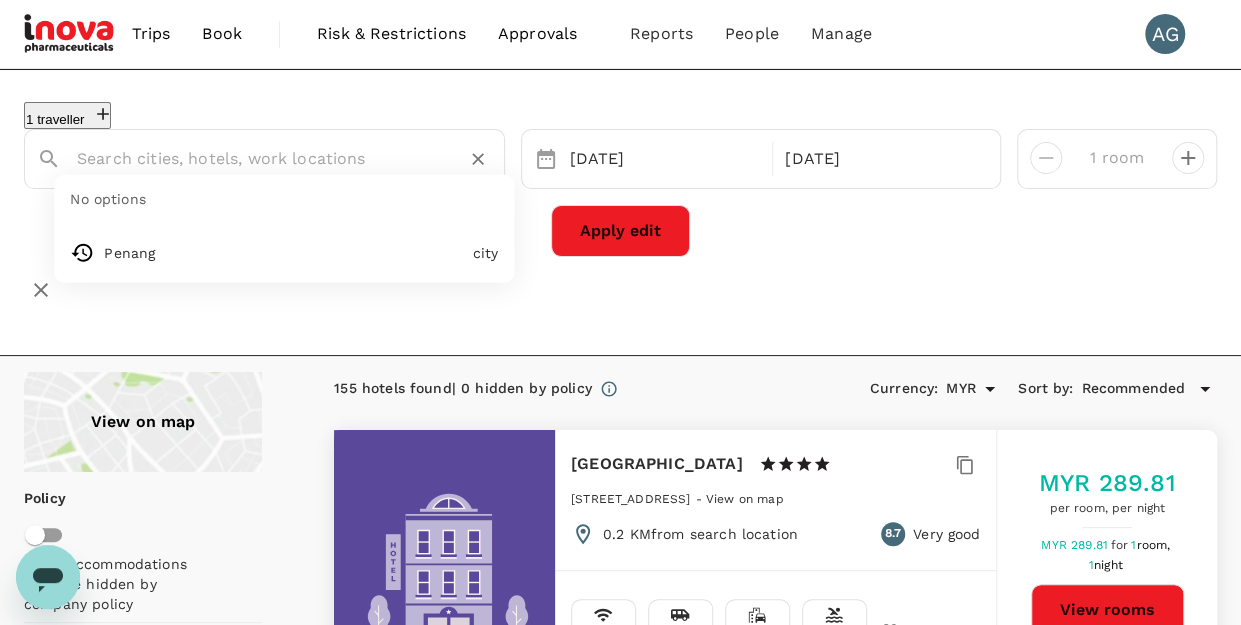 click at bounding box center [256, 158] 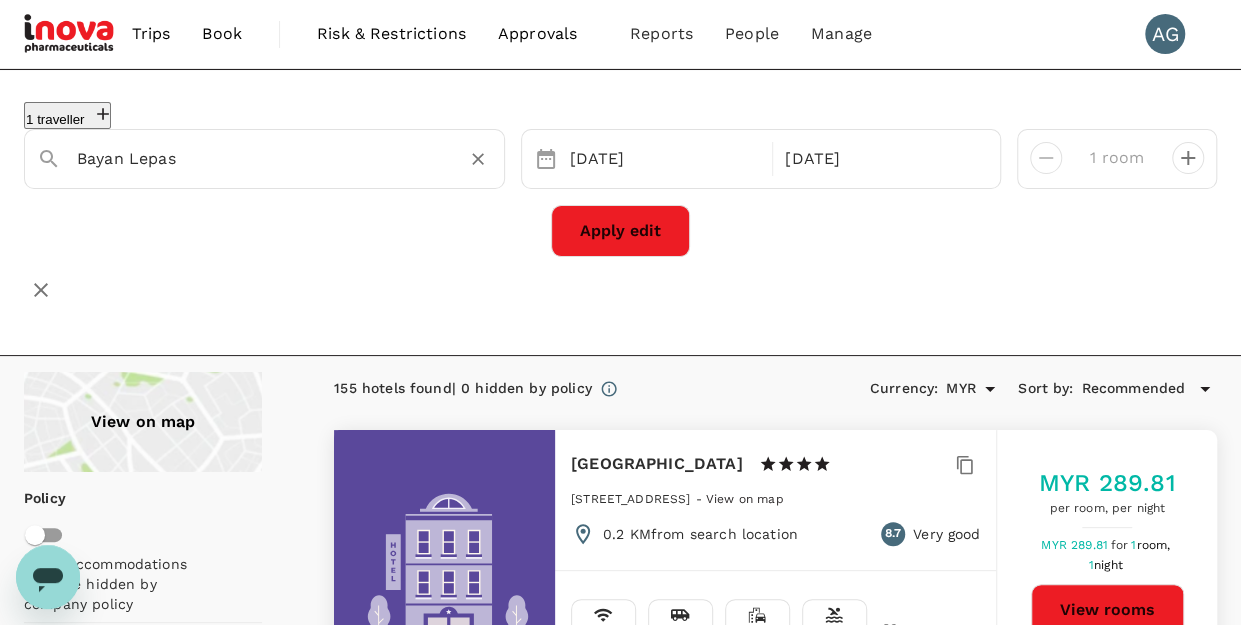 type on "Bayan Lepas" 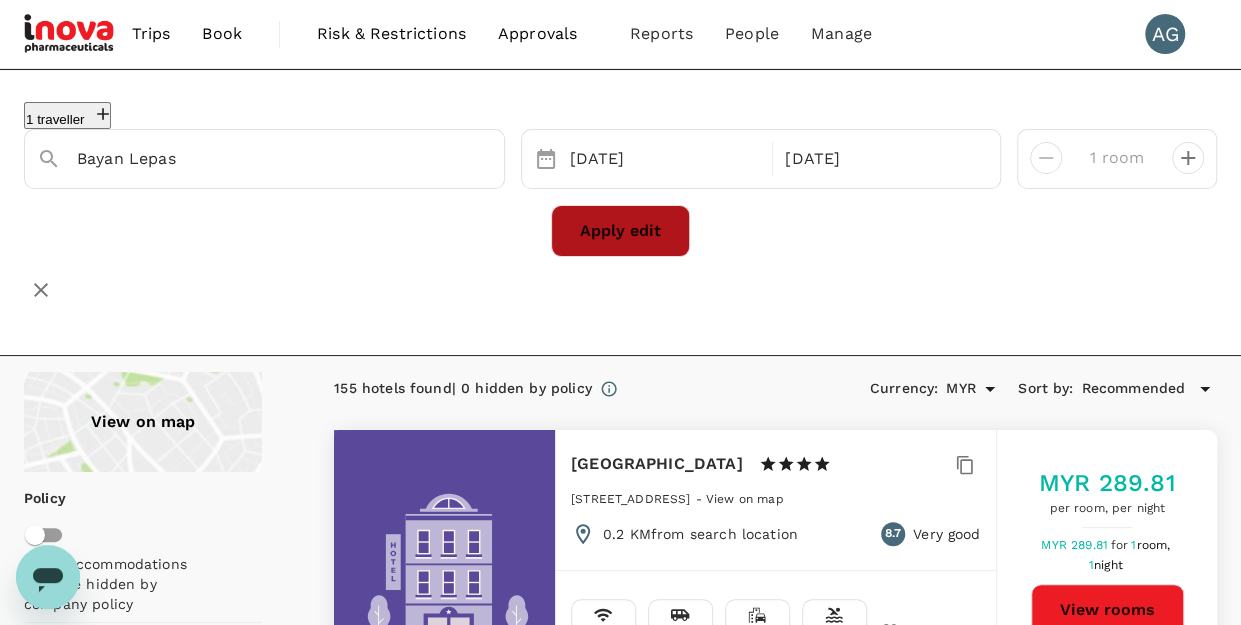 click on "Apply edit" at bounding box center (620, 231) 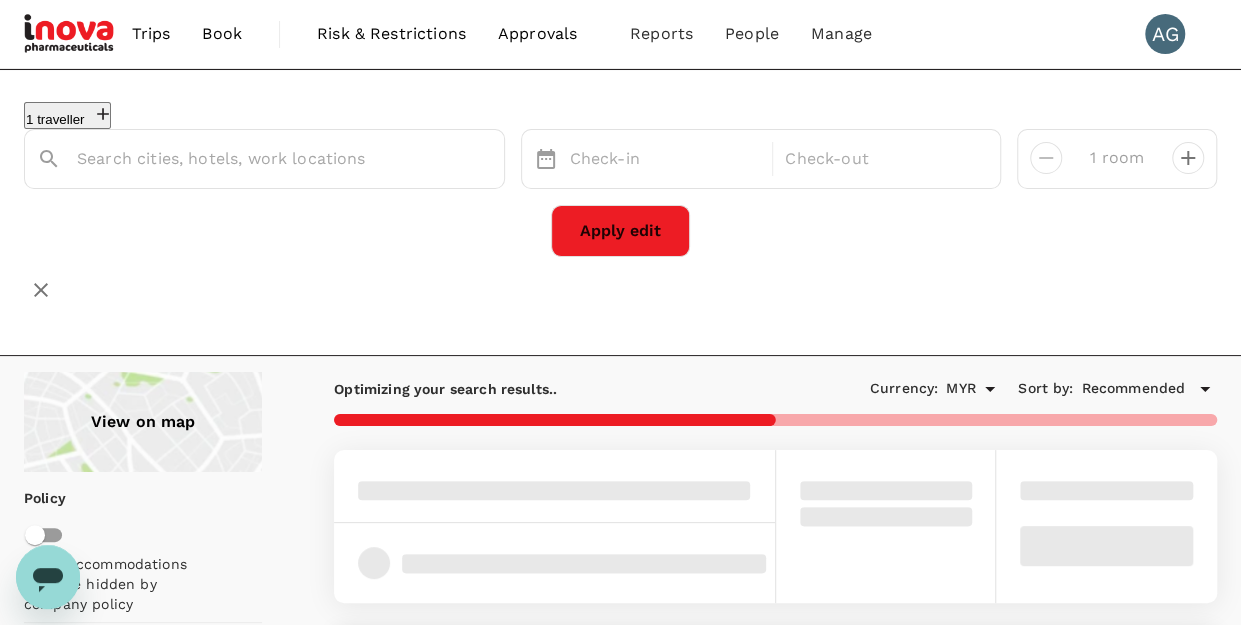 type on "Bayan Lepas" 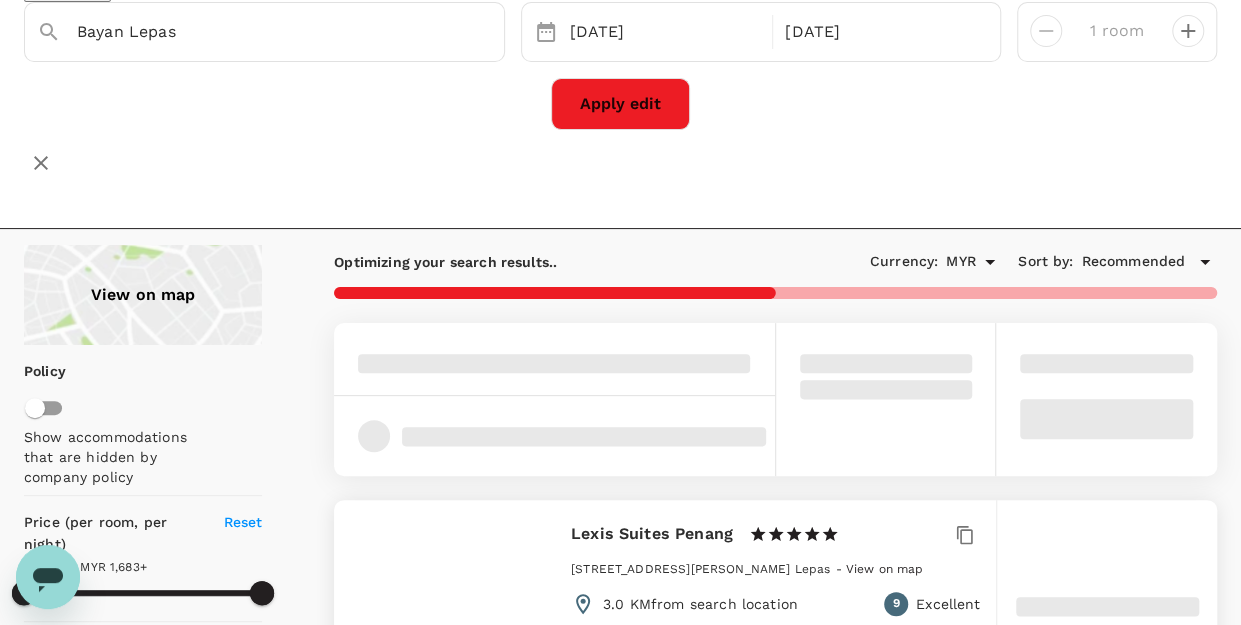 scroll, scrollTop: 200, scrollLeft: 0, axis: vertical 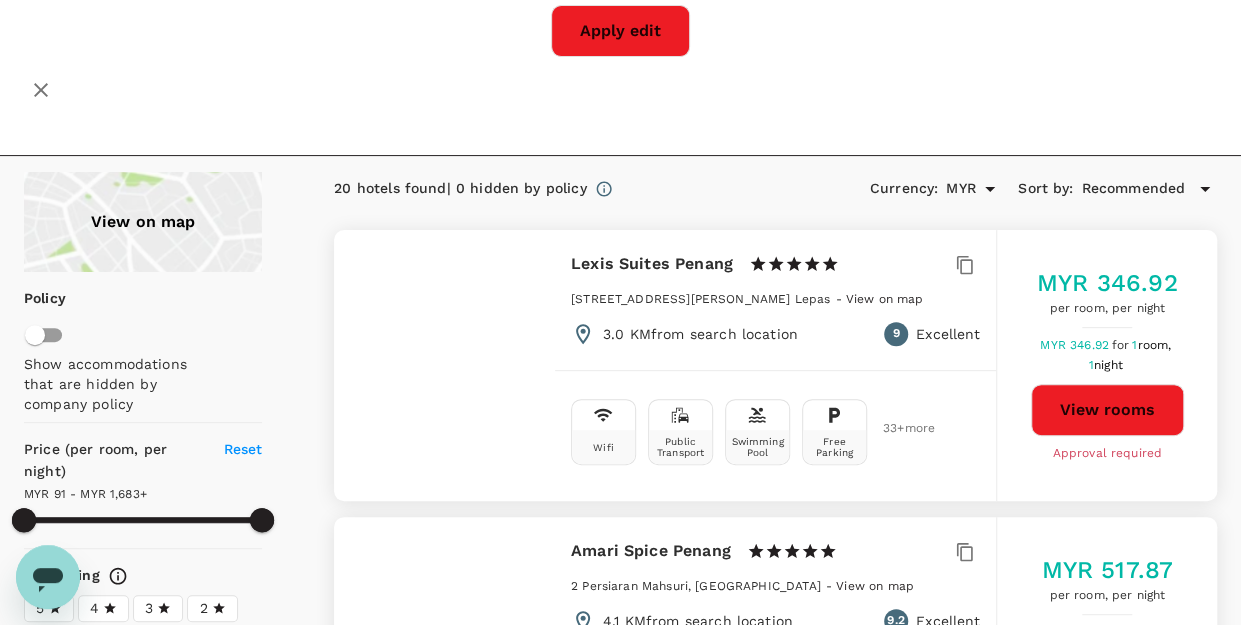 click on "View rooms" at bounding box center (1107, 410) 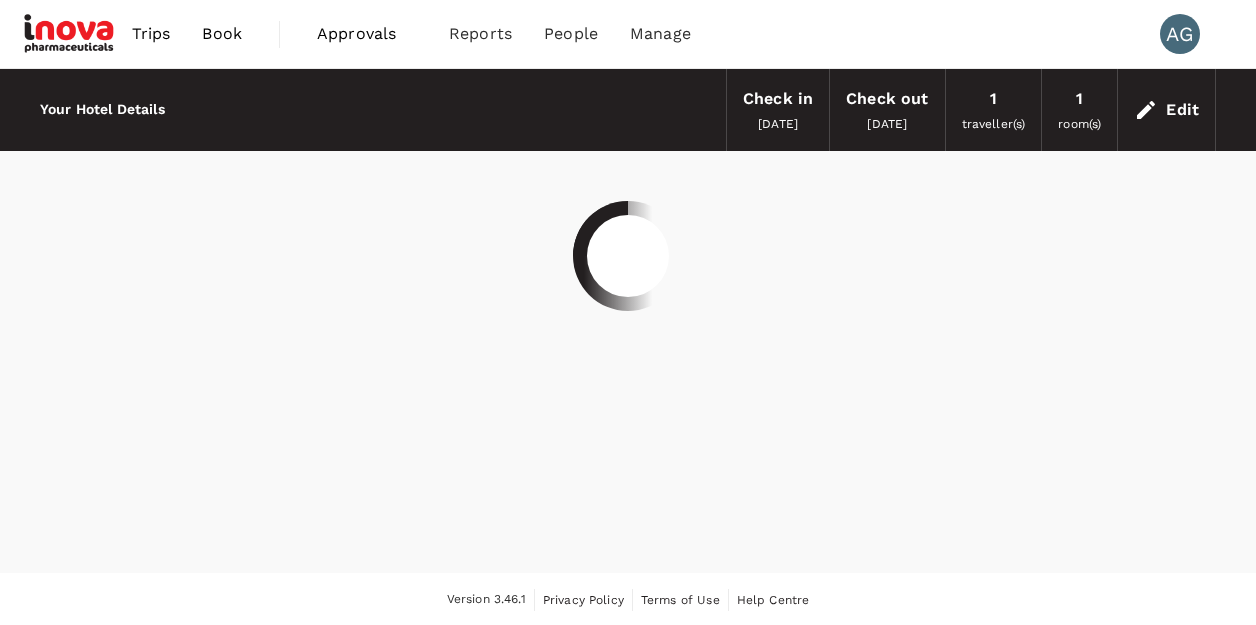 scroll, scrollTop: 0, scrollLeft: 0, axis: both 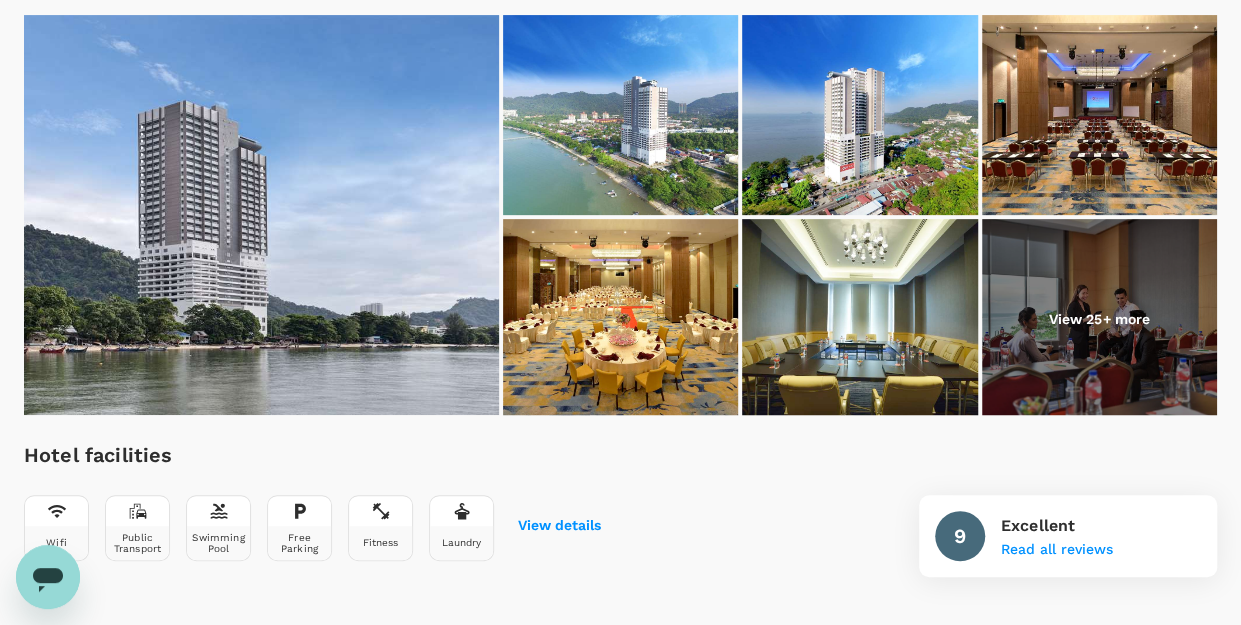 click on "View 25+ more" at bounding box center (1099, 319) 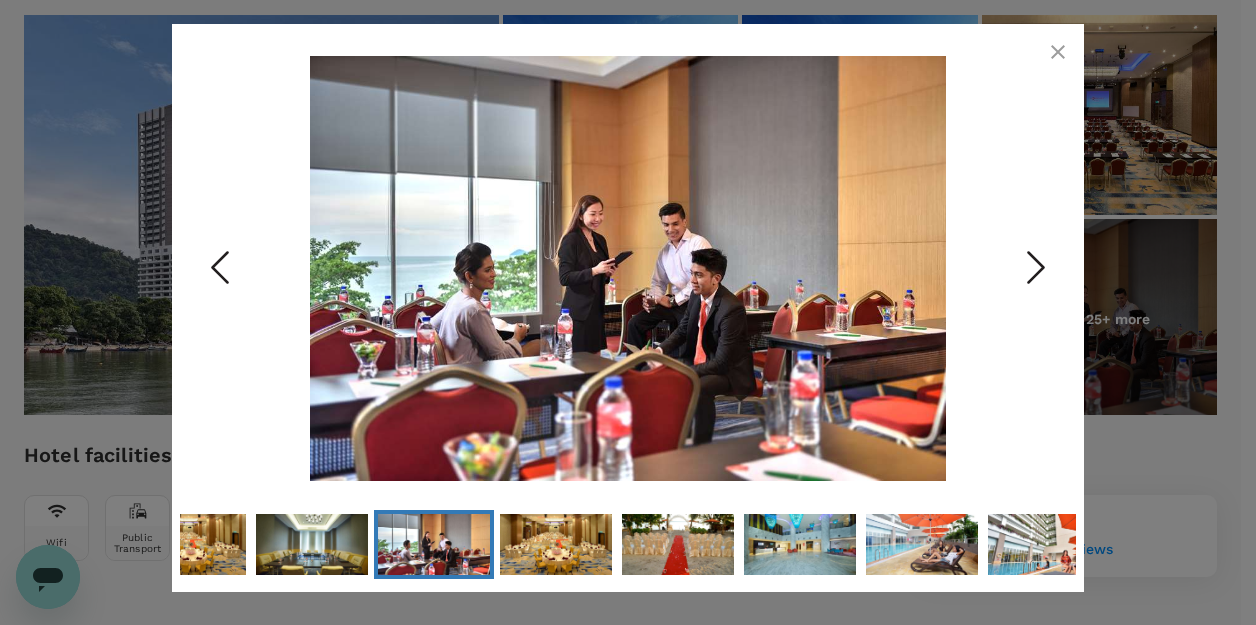 click 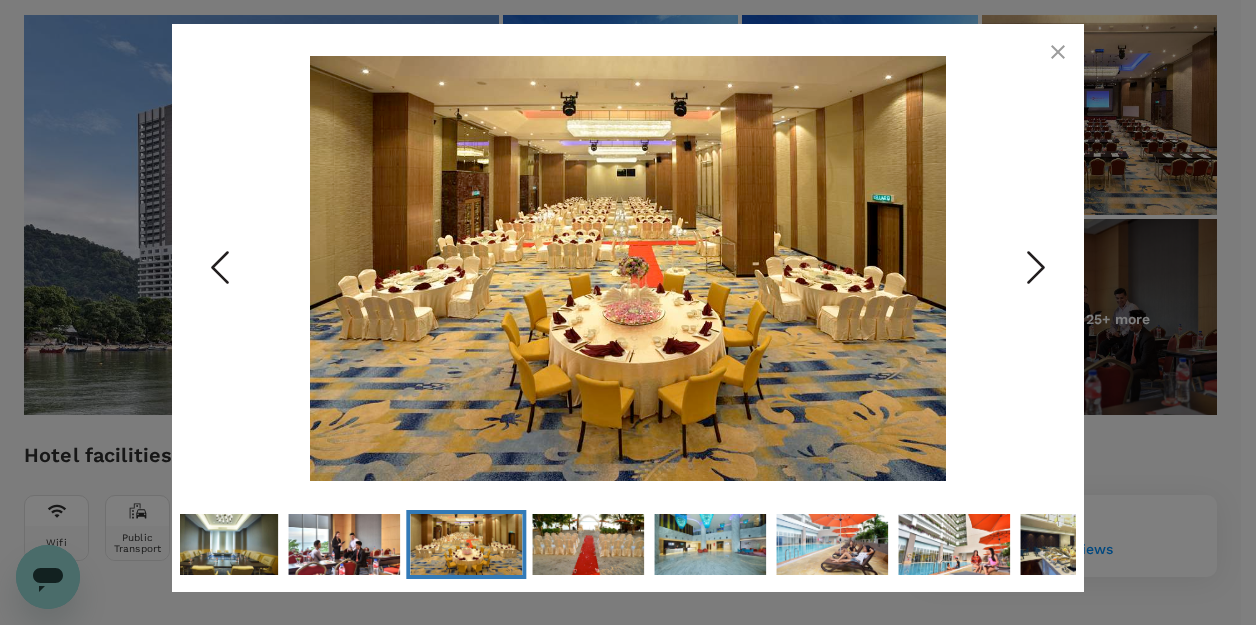 click 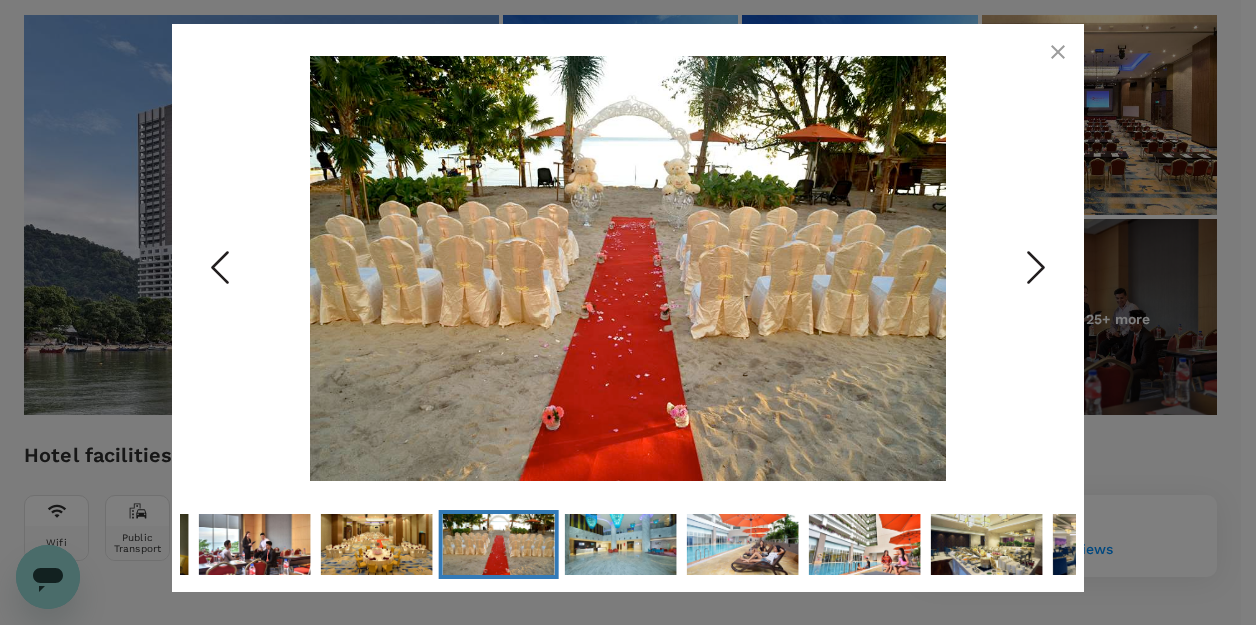 click 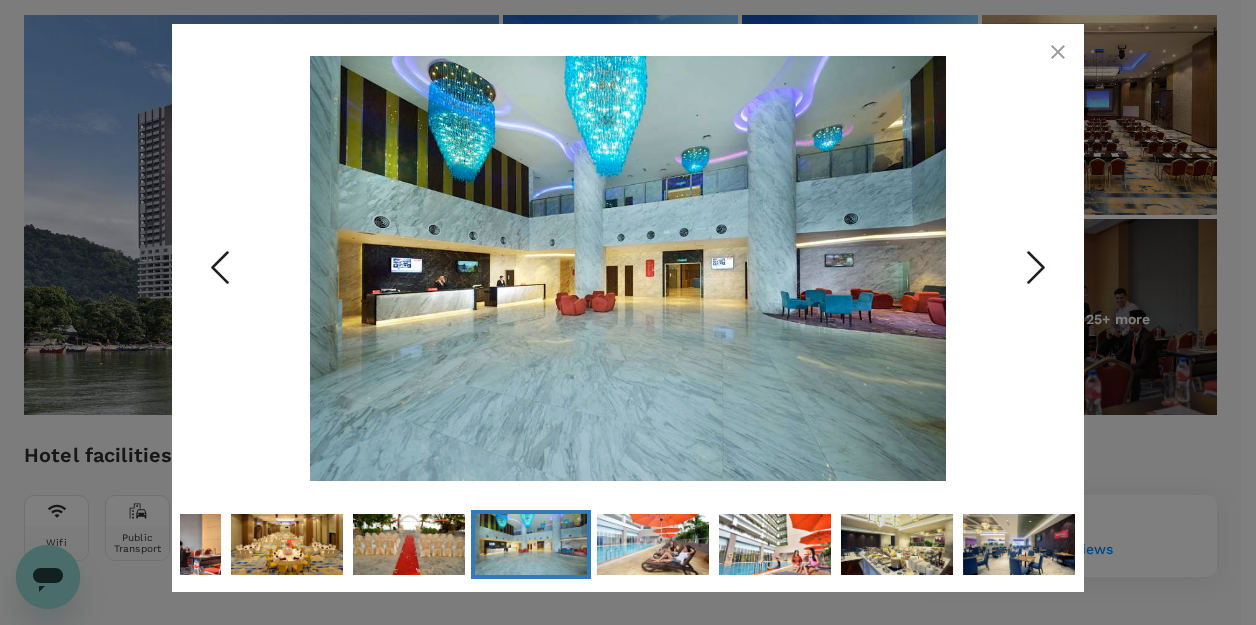 click 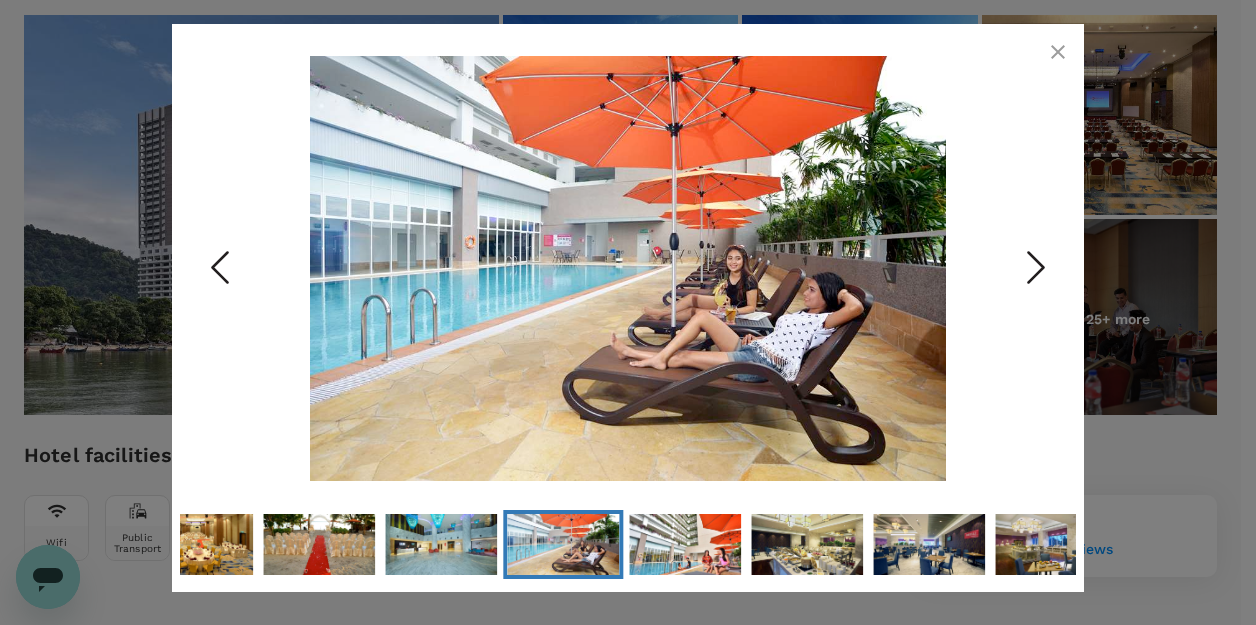 click 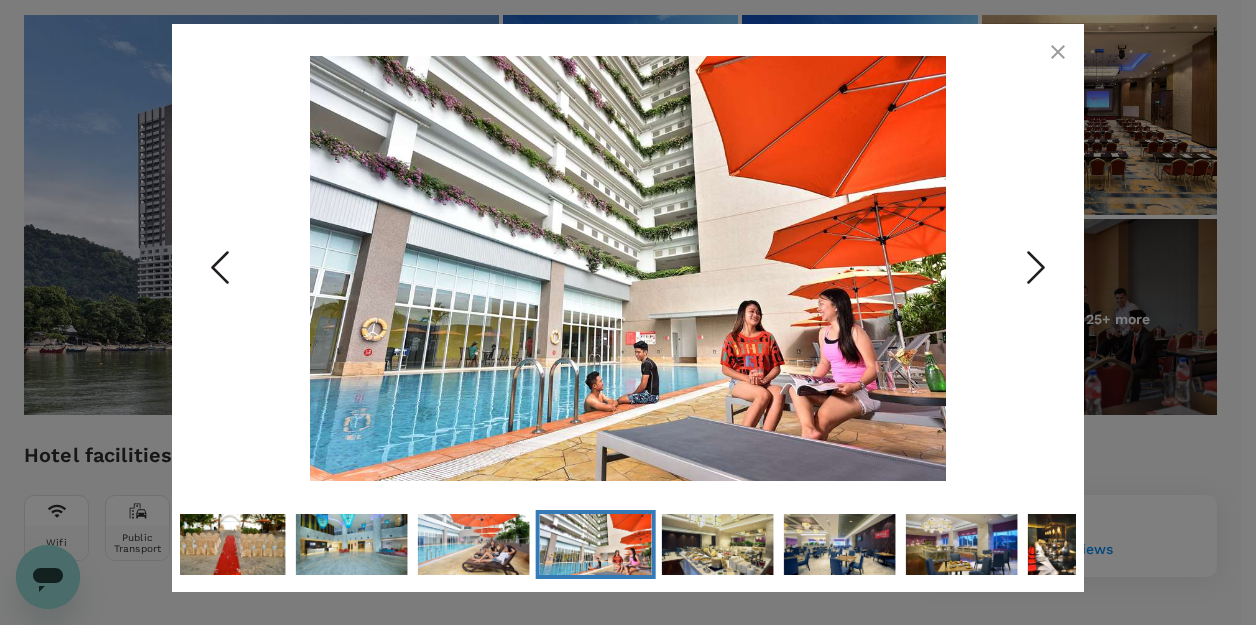 click 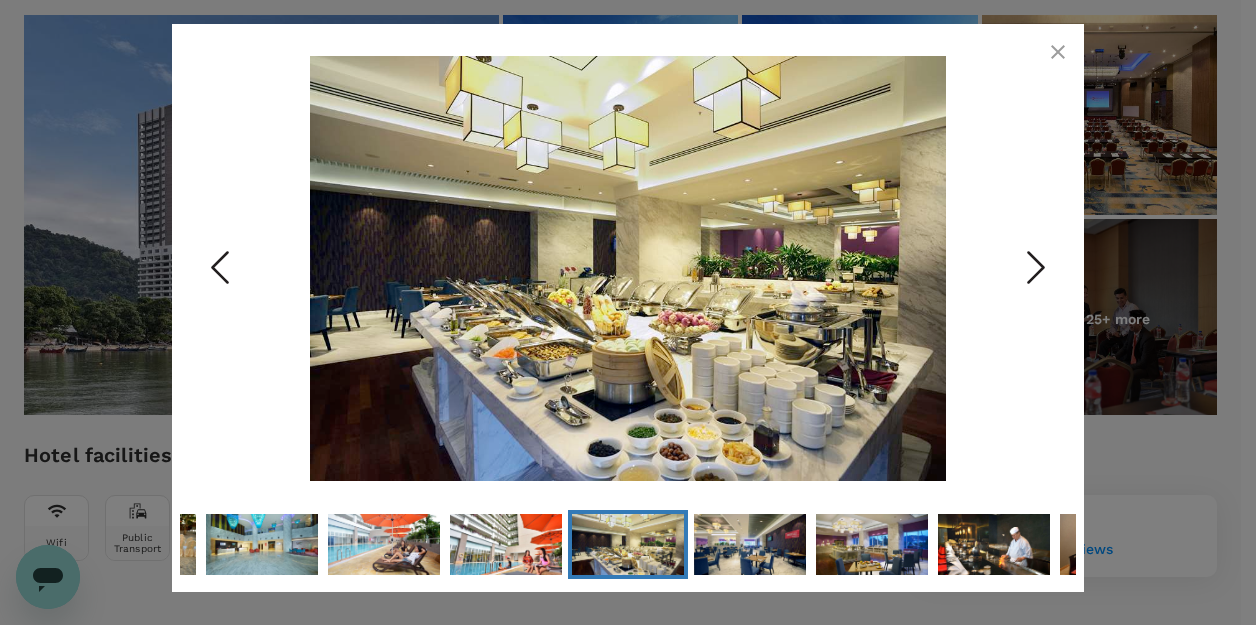 click 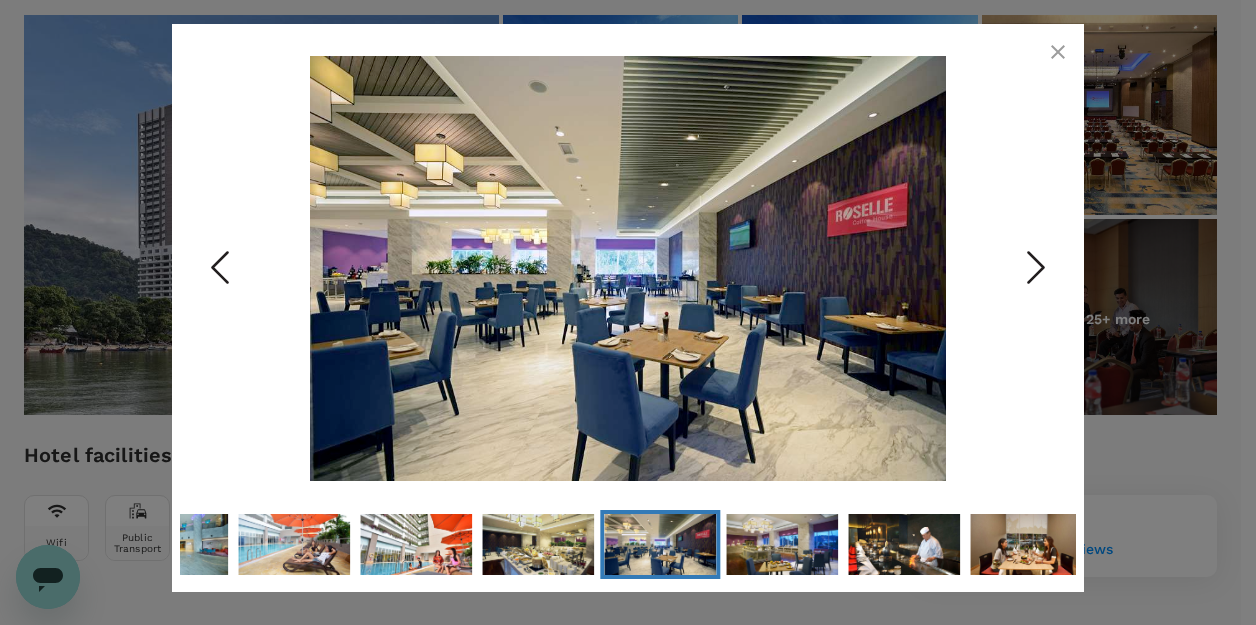 click 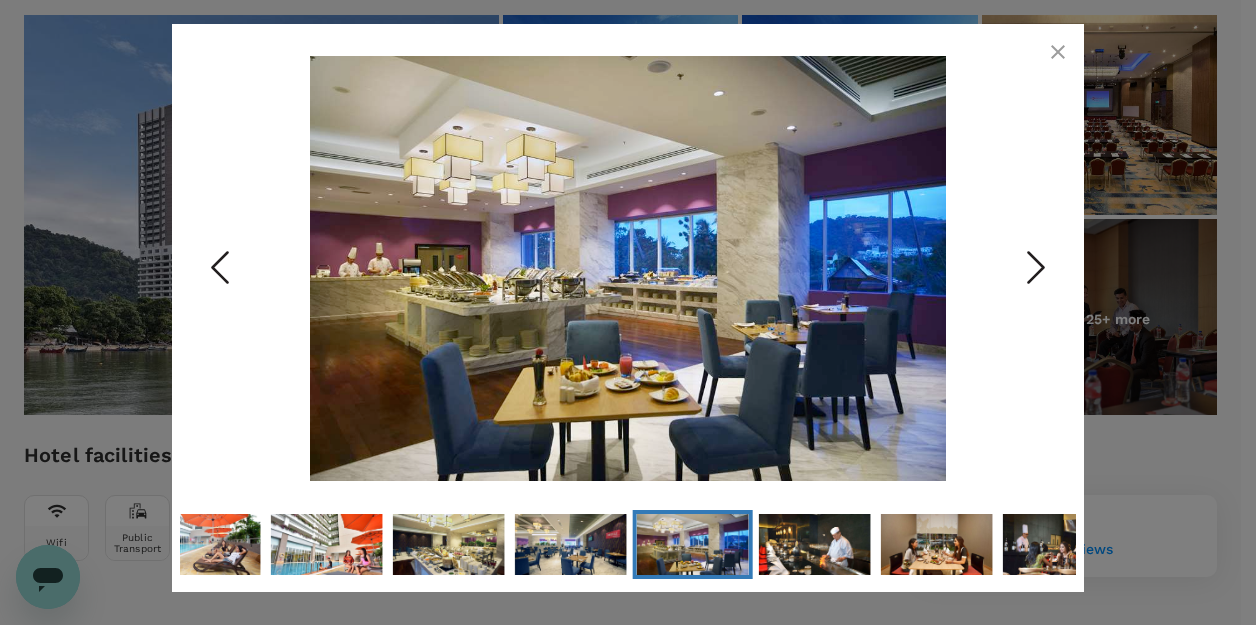 click 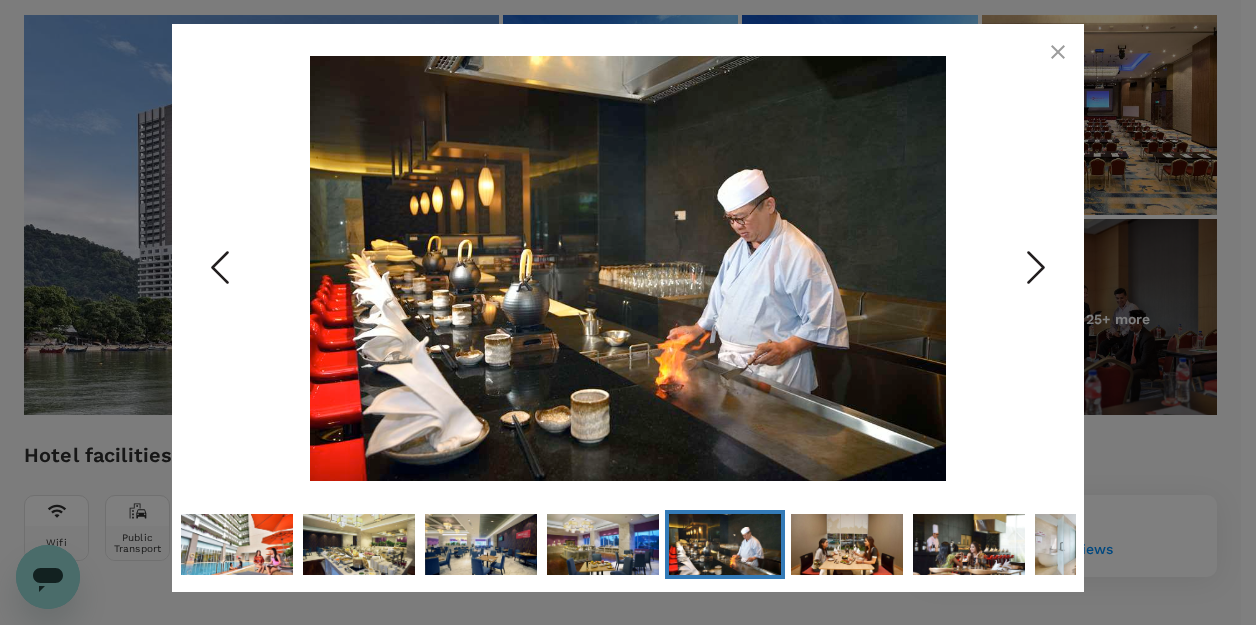 click 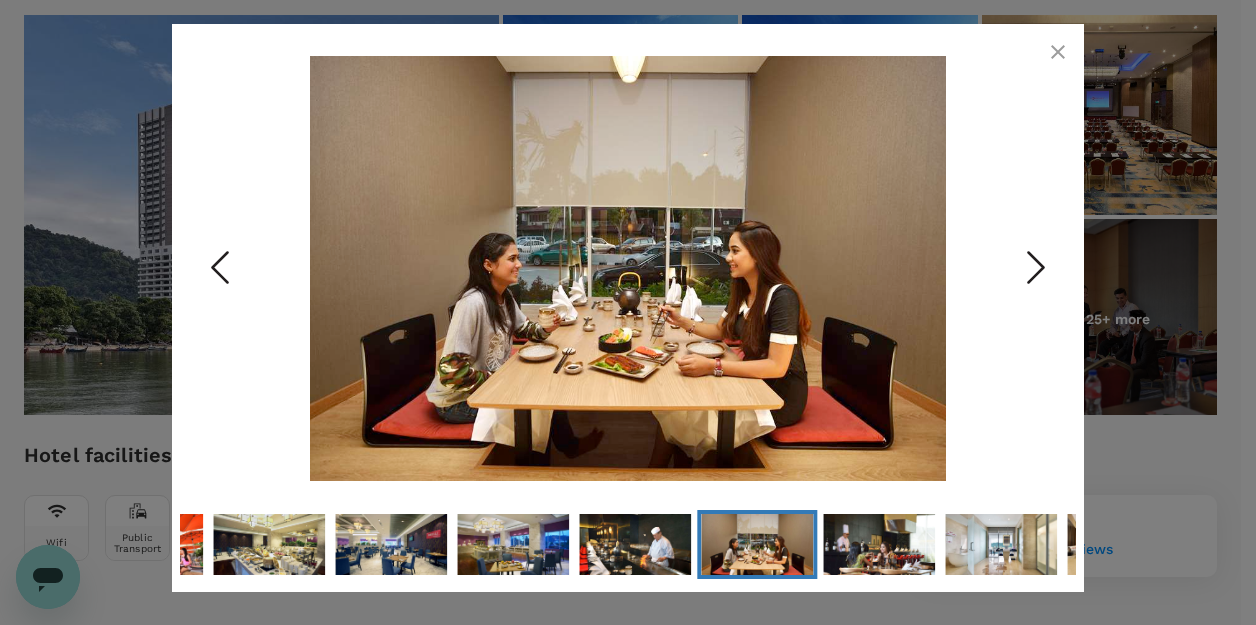 click 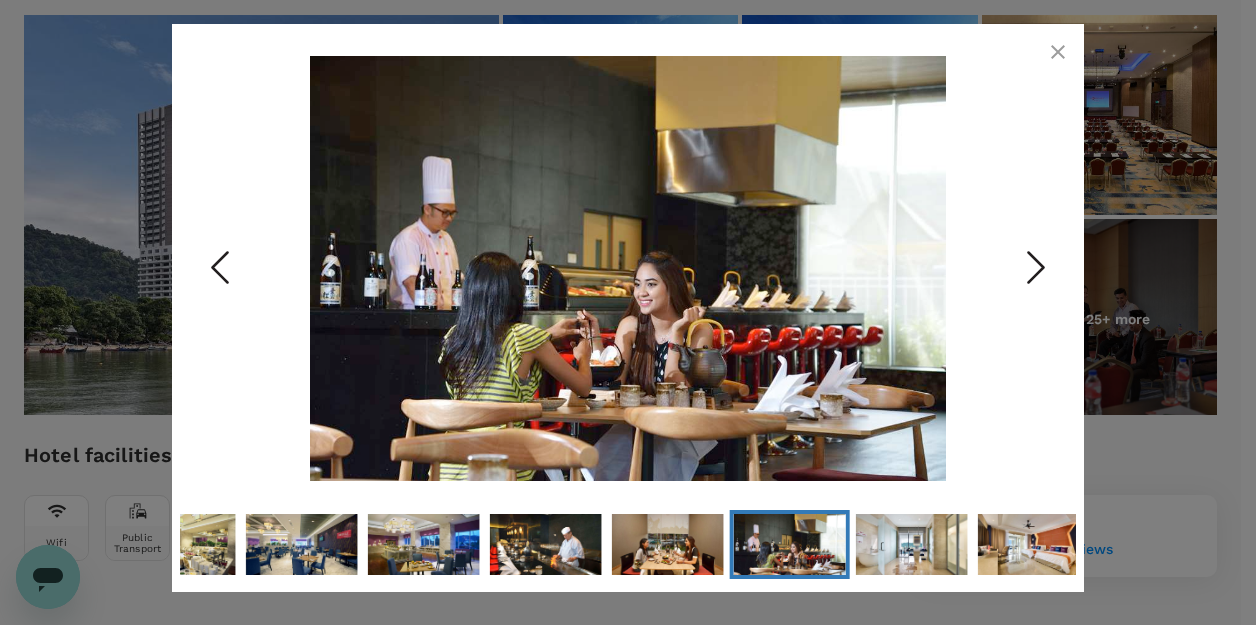 click 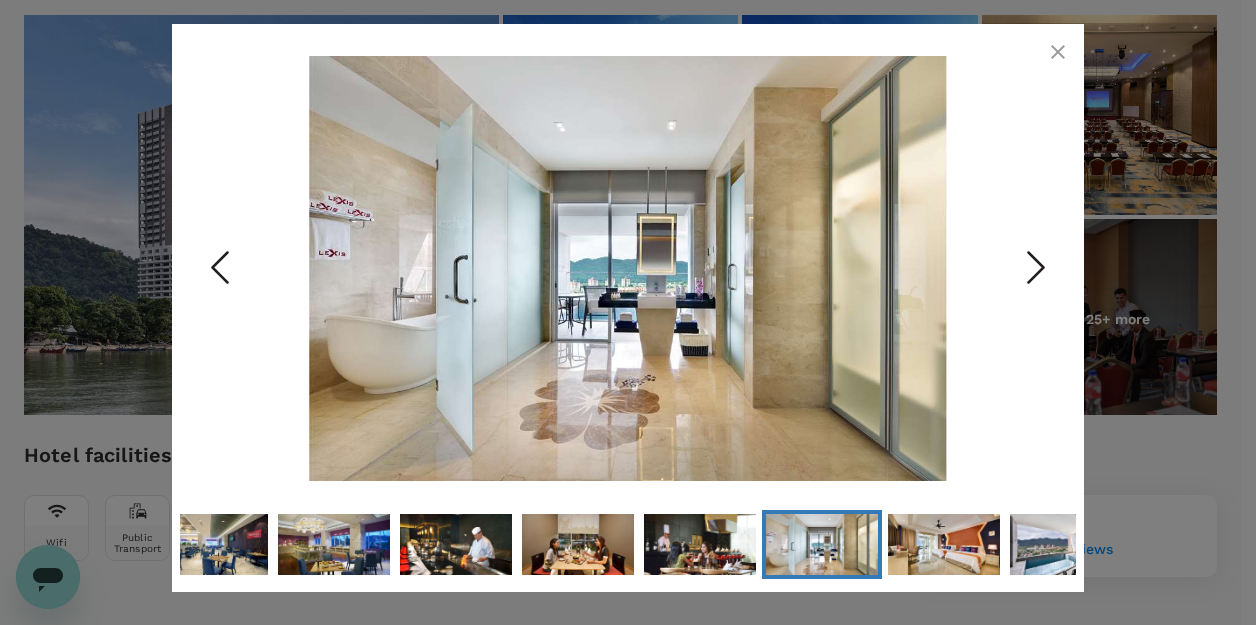 click 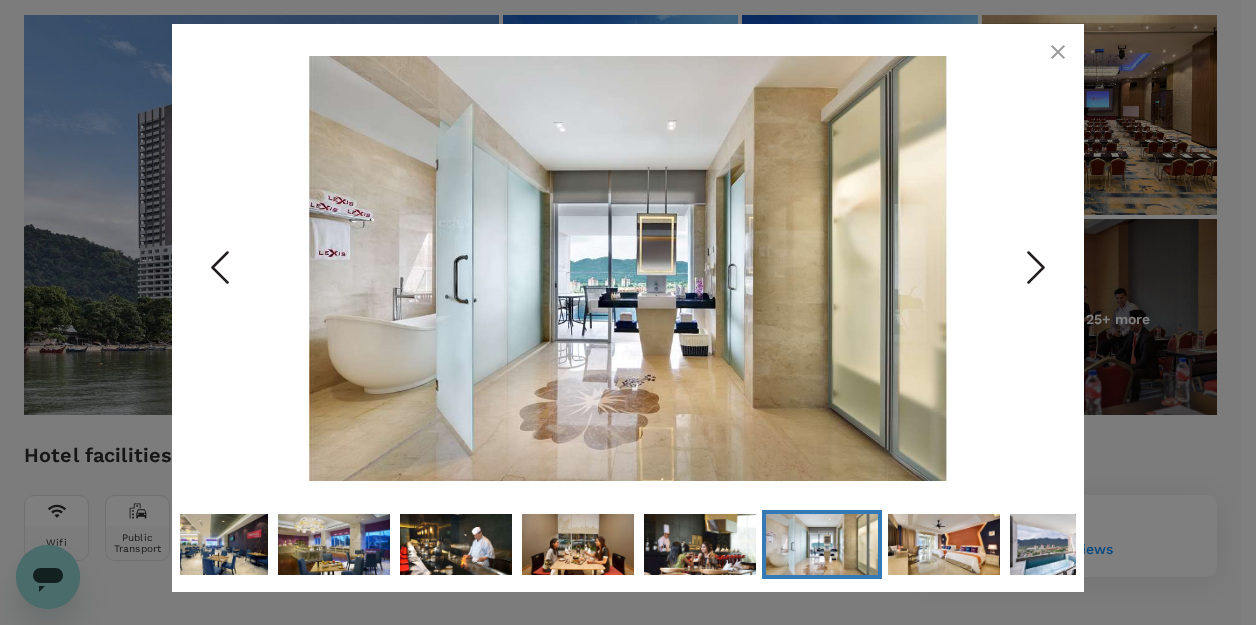click 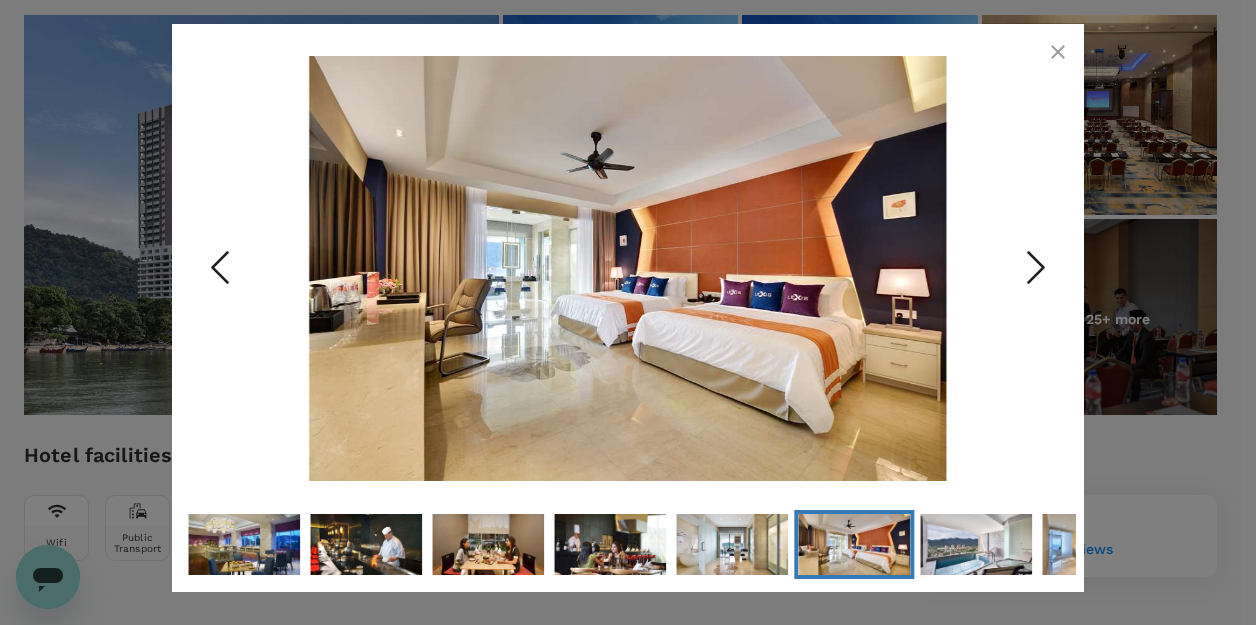 click 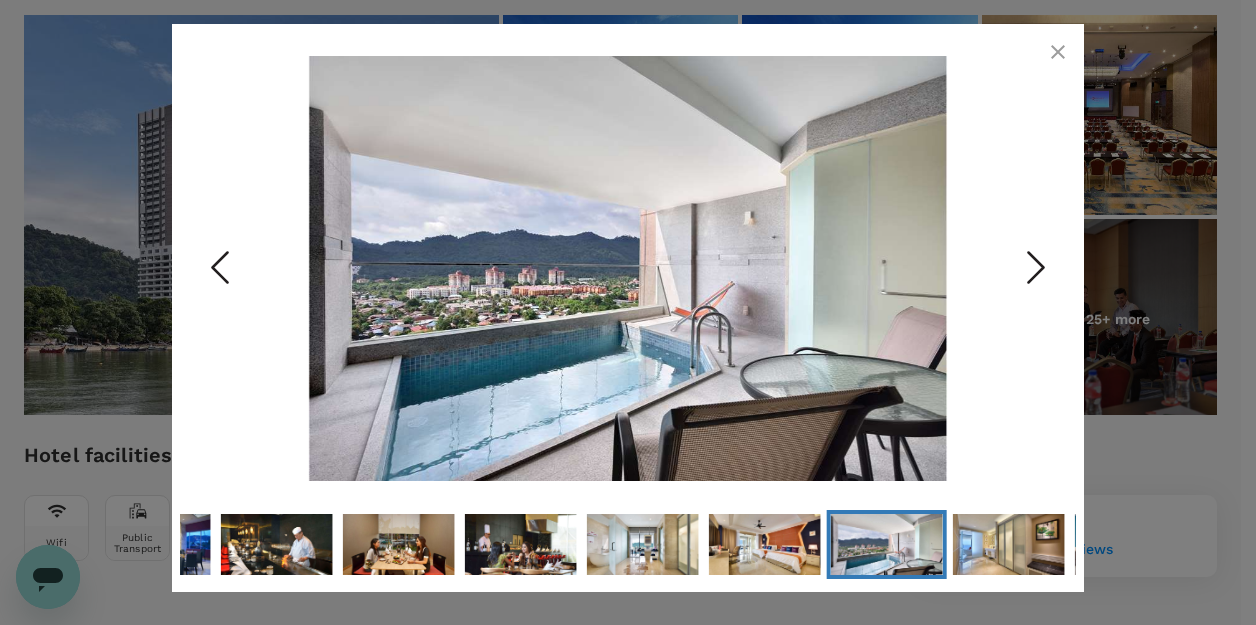 click 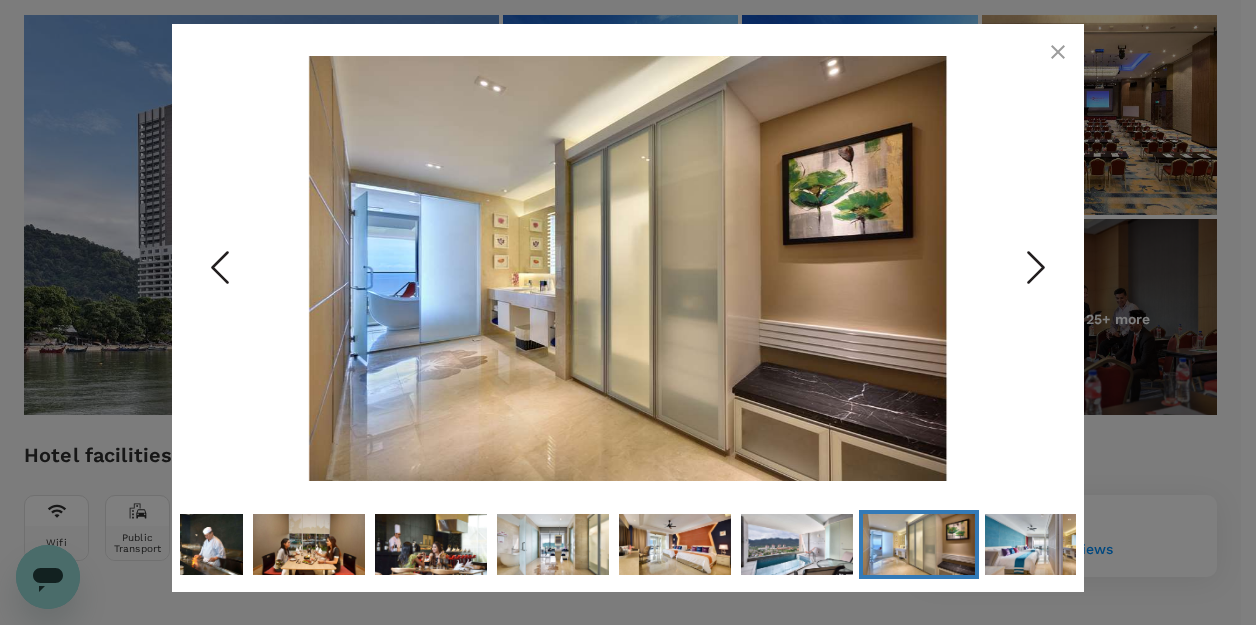 click 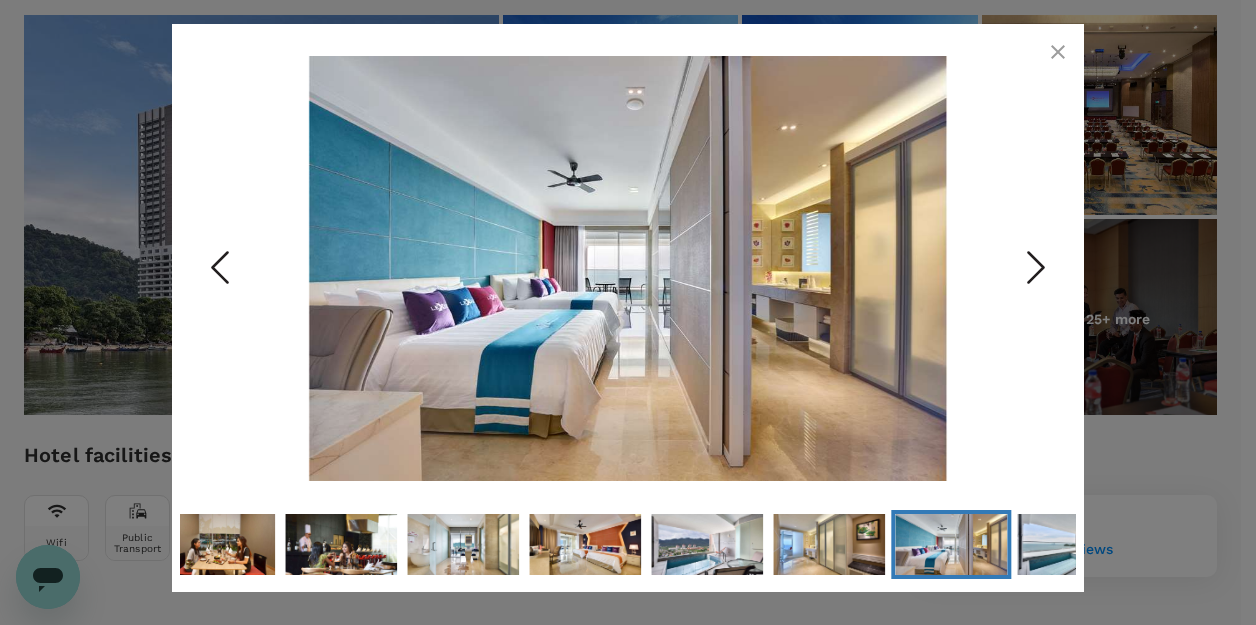 click 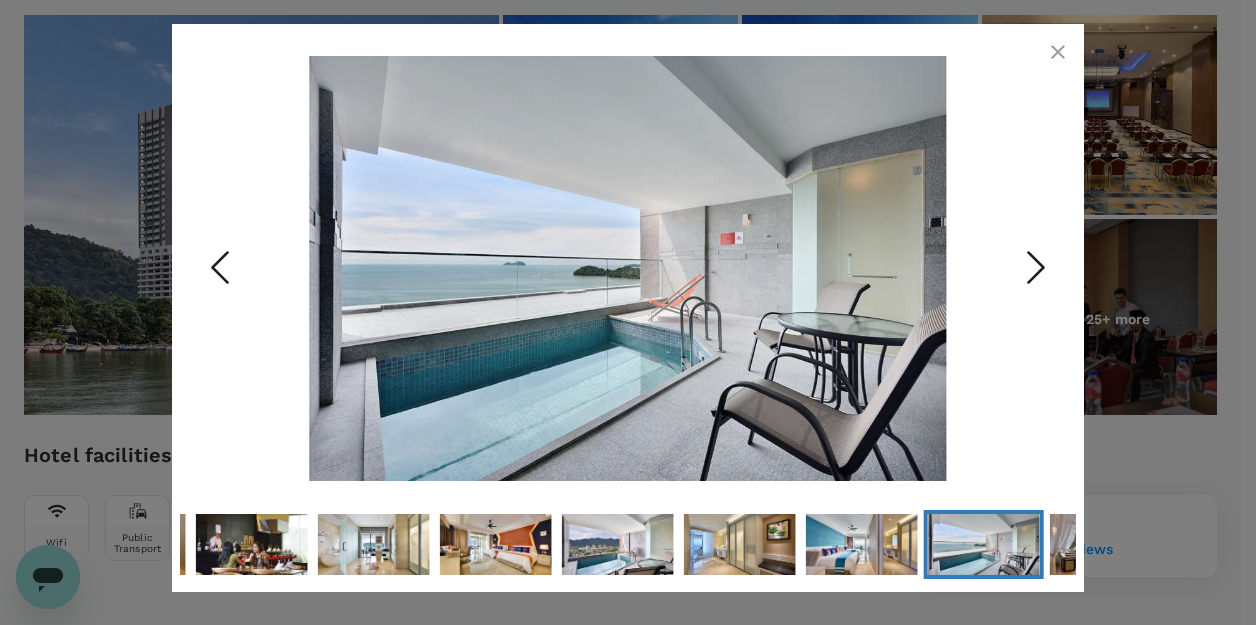 click 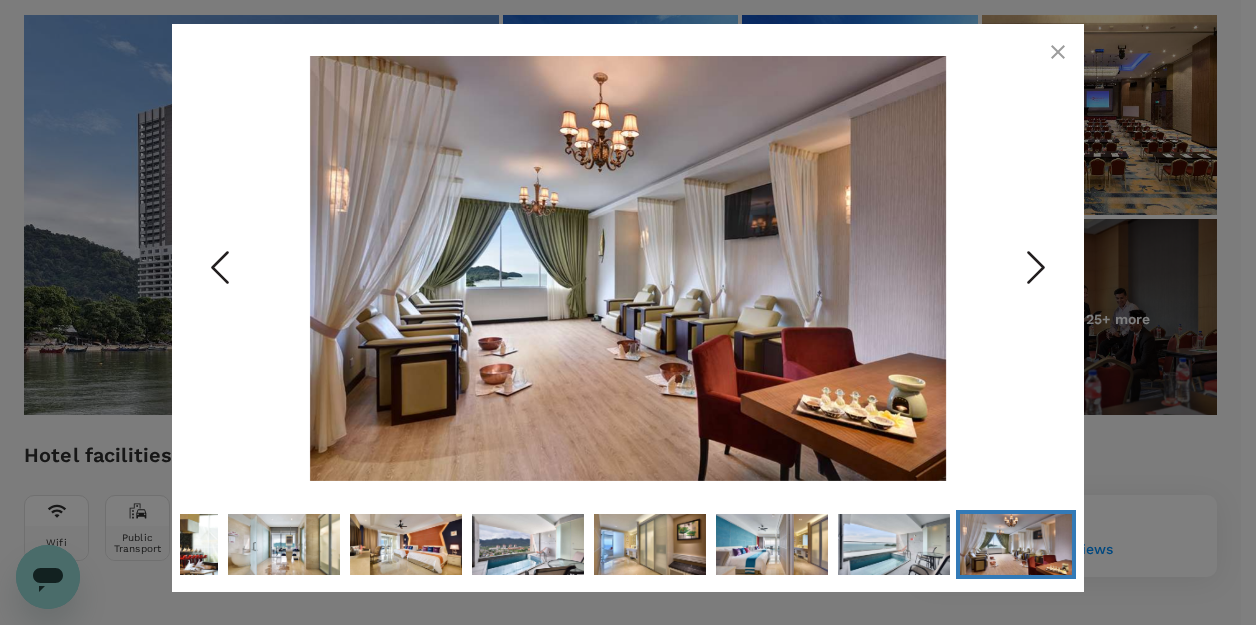 click 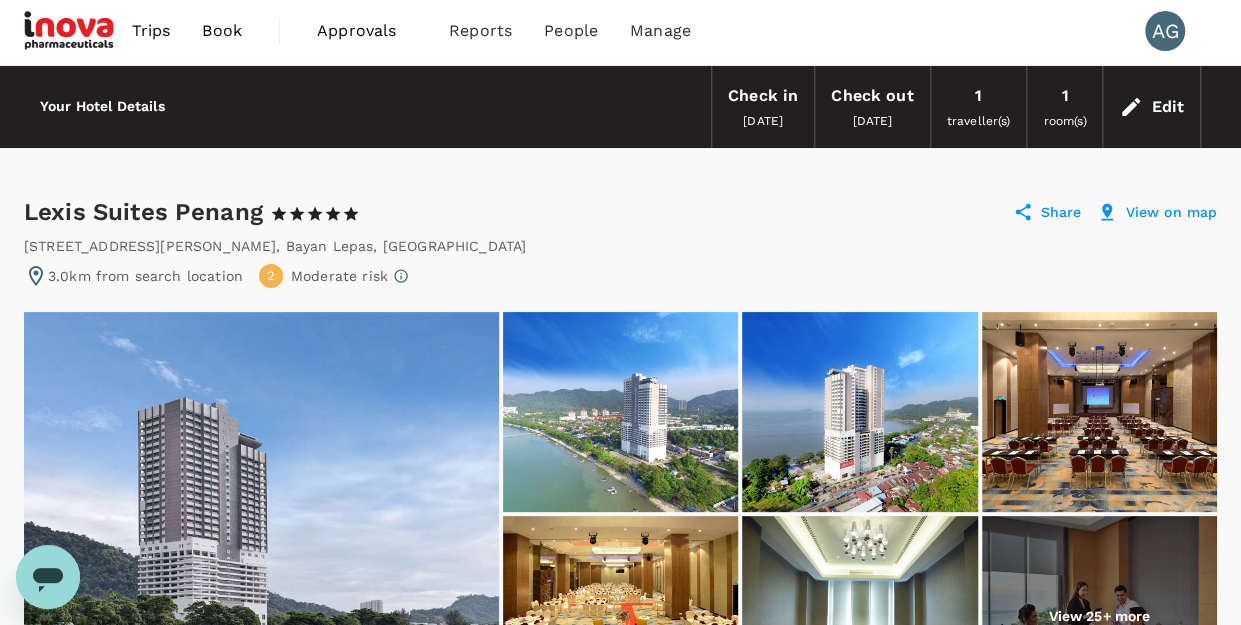 scroll, scrollTop: 0, scrollLeft: 0, axis: both 